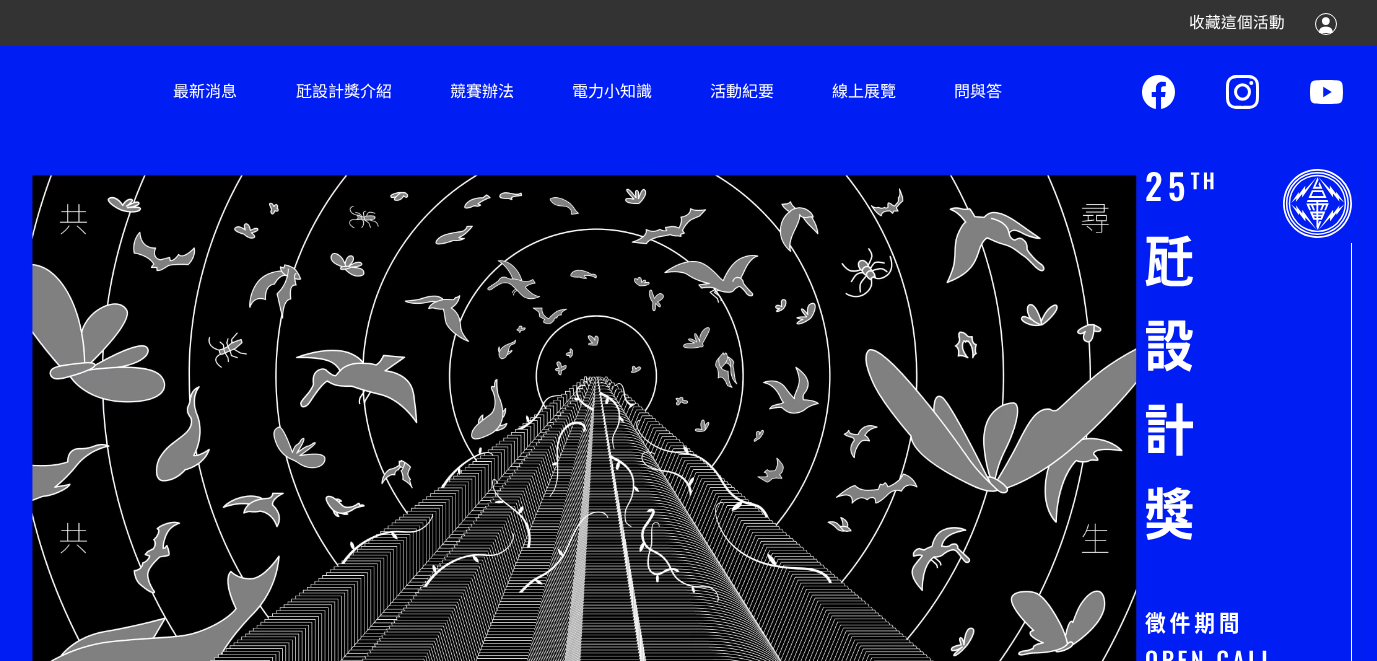 scroll, scrollTop: 0, scrollLeft: 0, axis: both 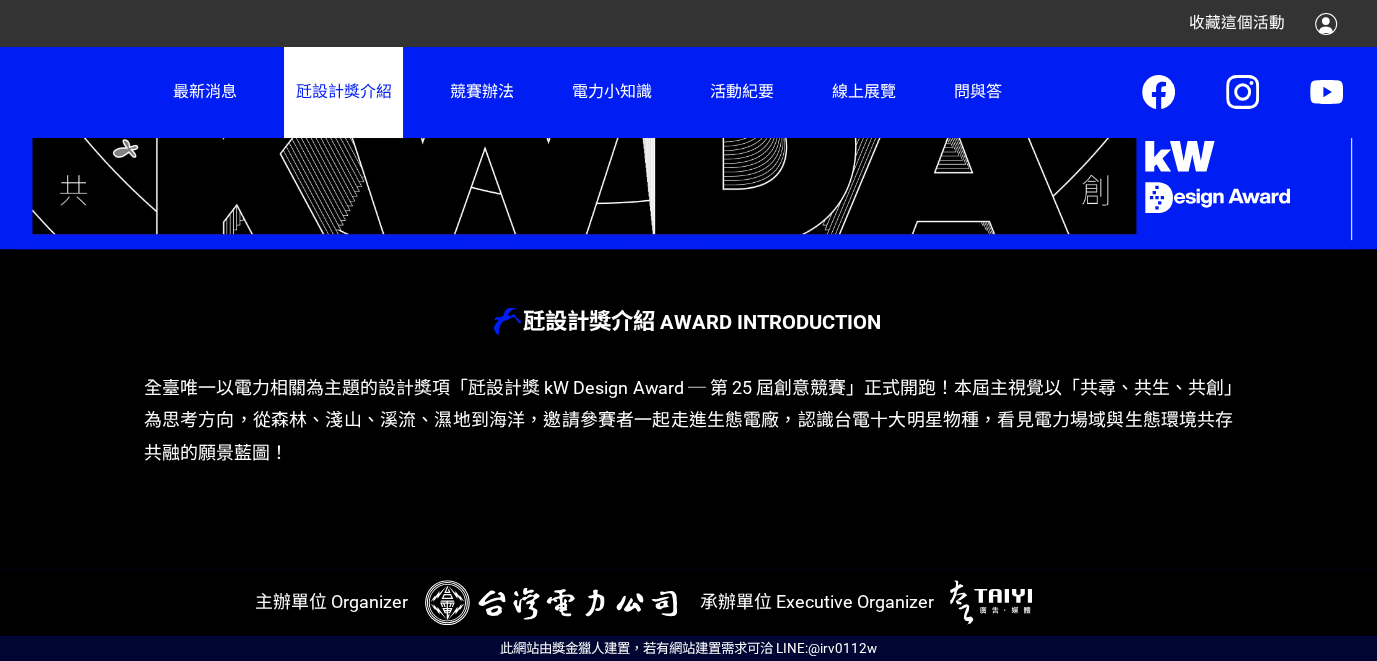 click on "瓩設計獎介紹" at bounding box center (343, 91) 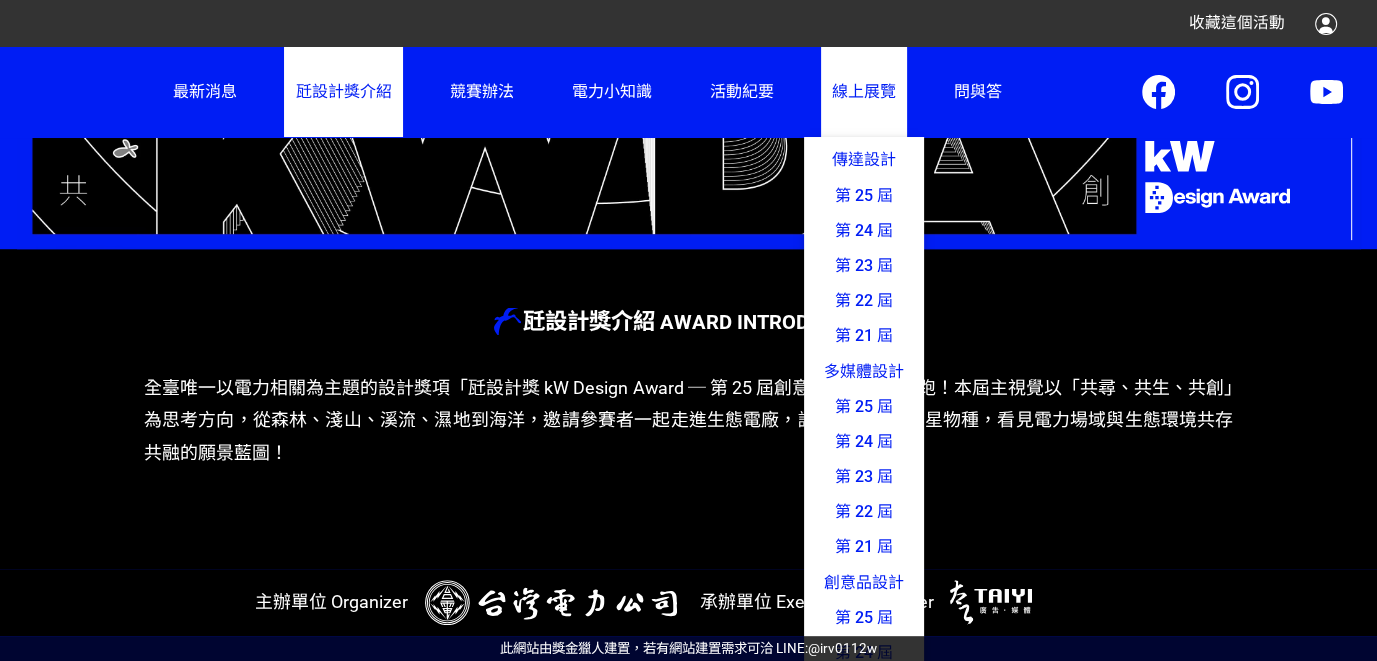 click on "線上展覽" at bounding box center [864, 91] 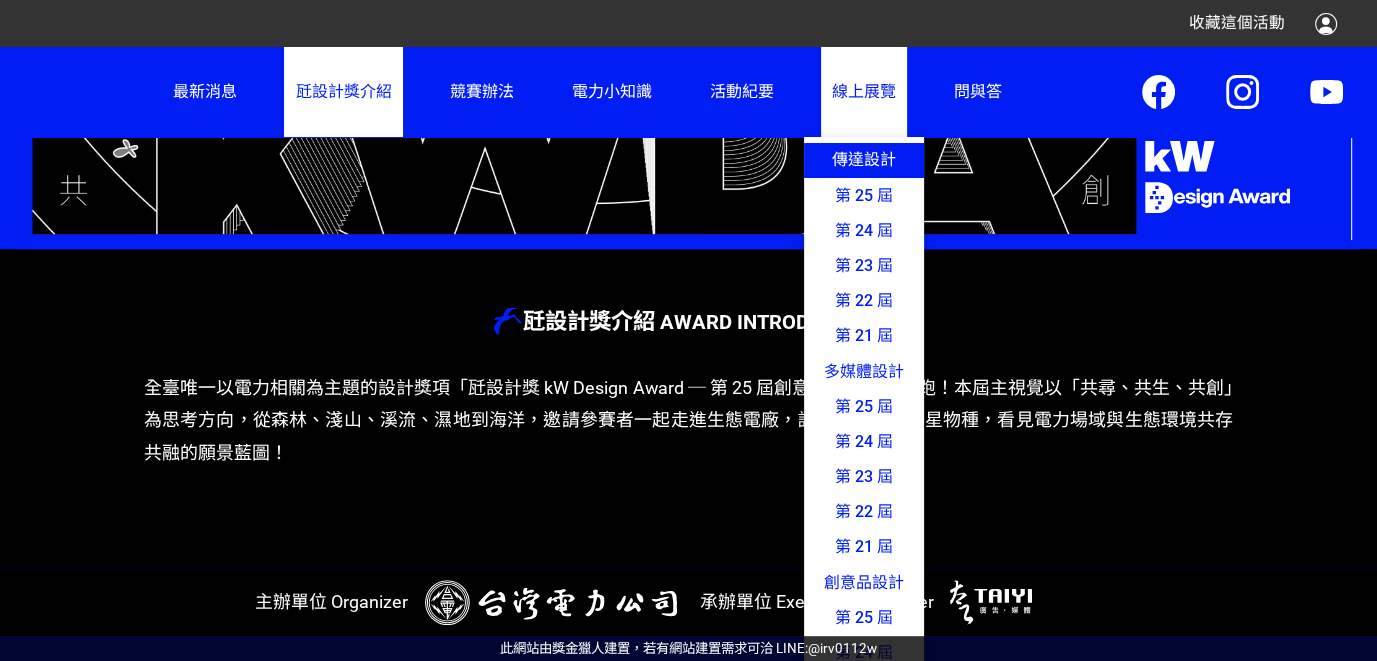 click on "傳達設計" 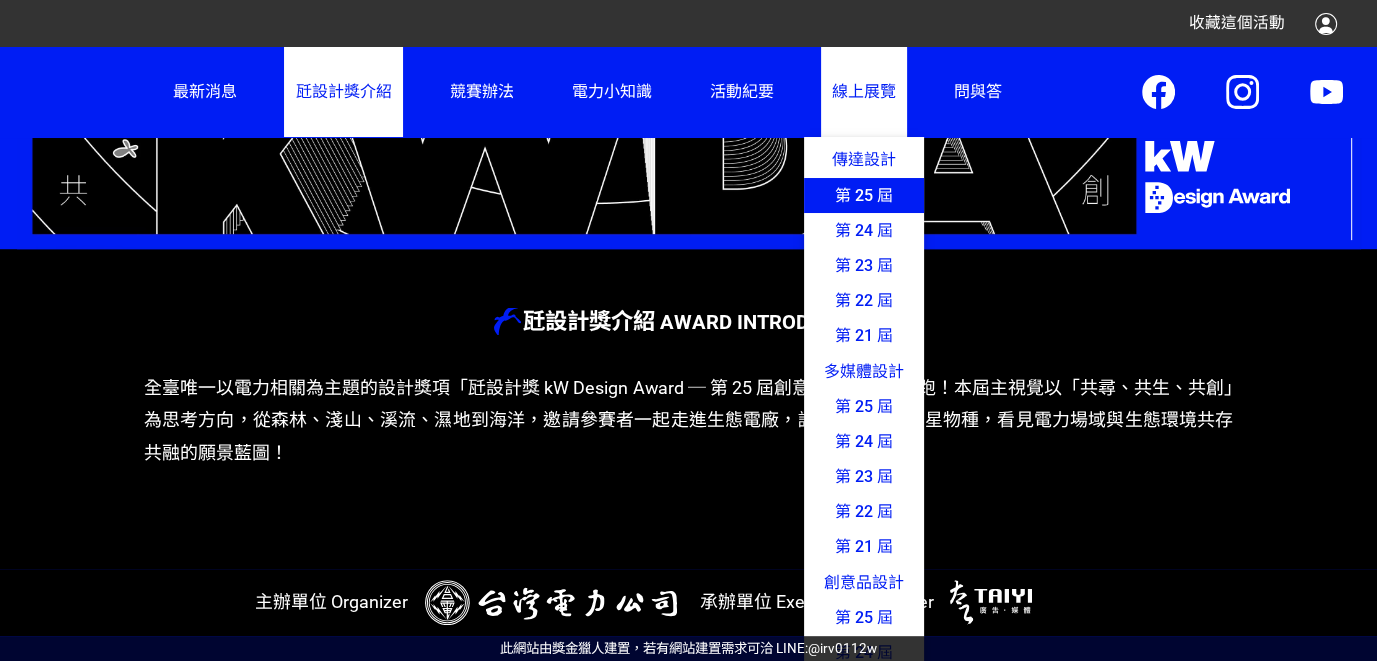 click on "第 25 屆" 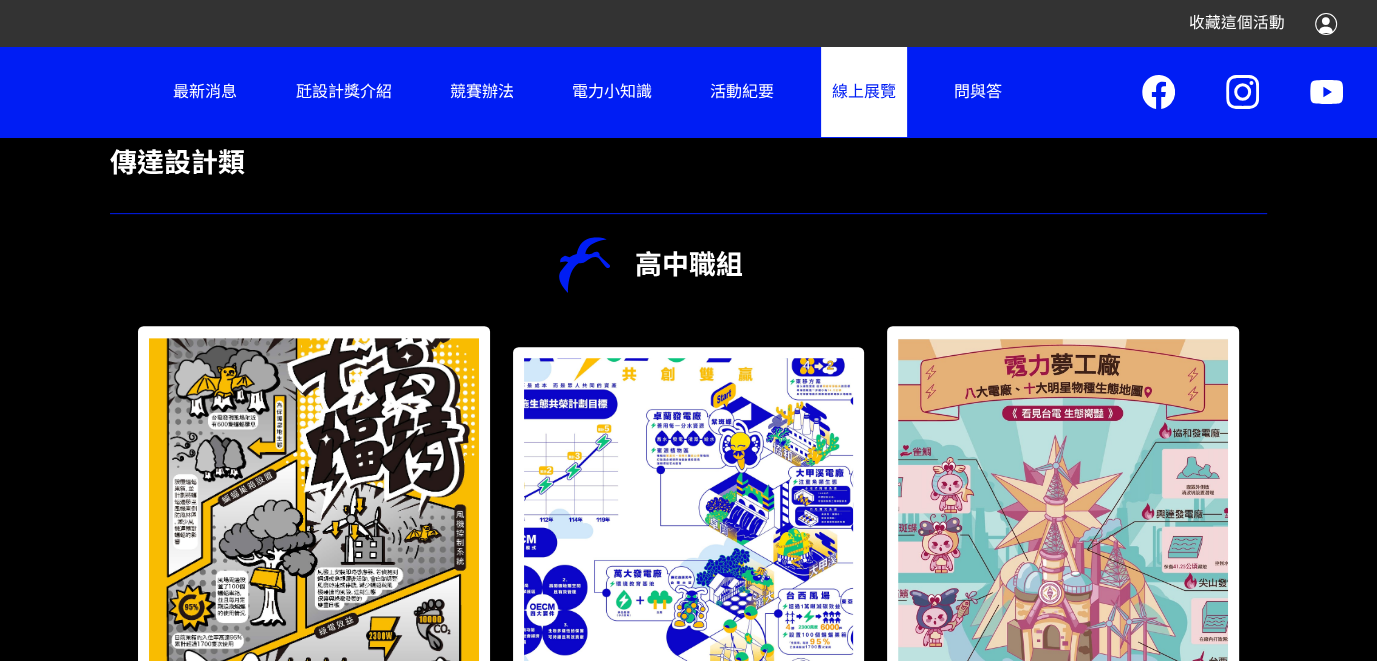 scroll, scrollTop: 711, scrollLeft: 0, axis: vertical 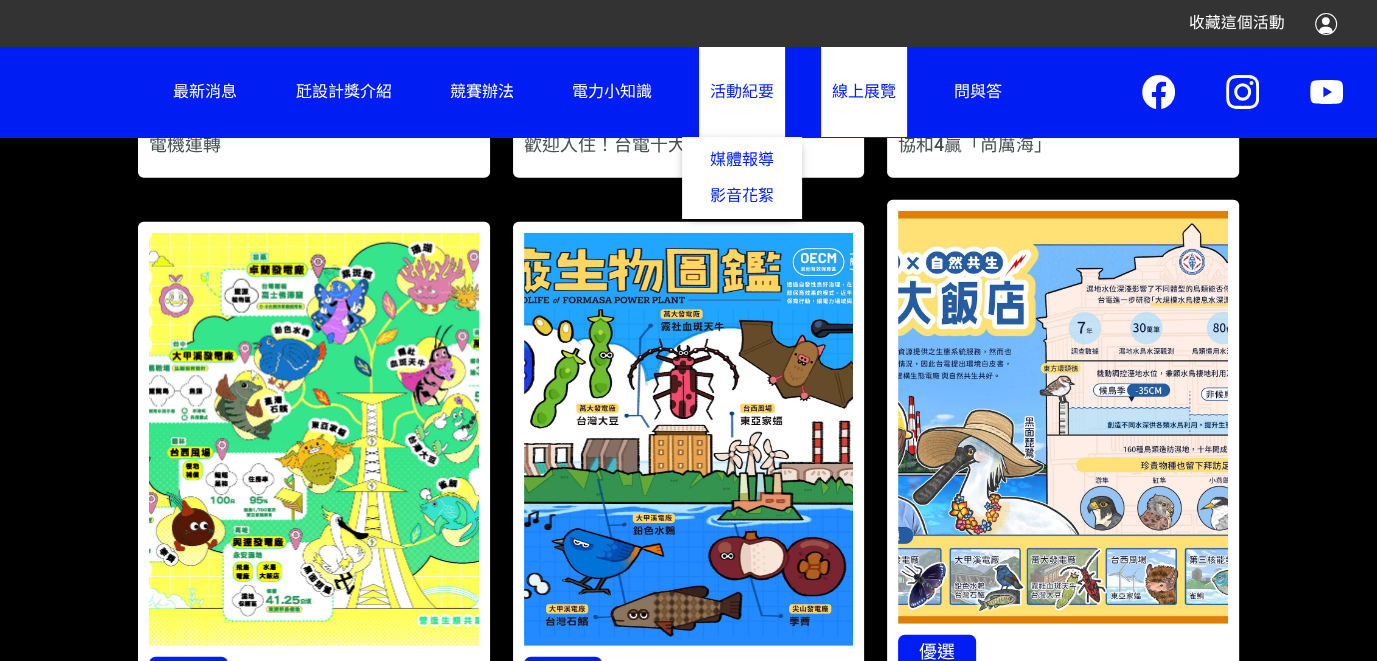 click on "活動紀要 媒體報導 影音花絮" at bounding box center [742, 91] 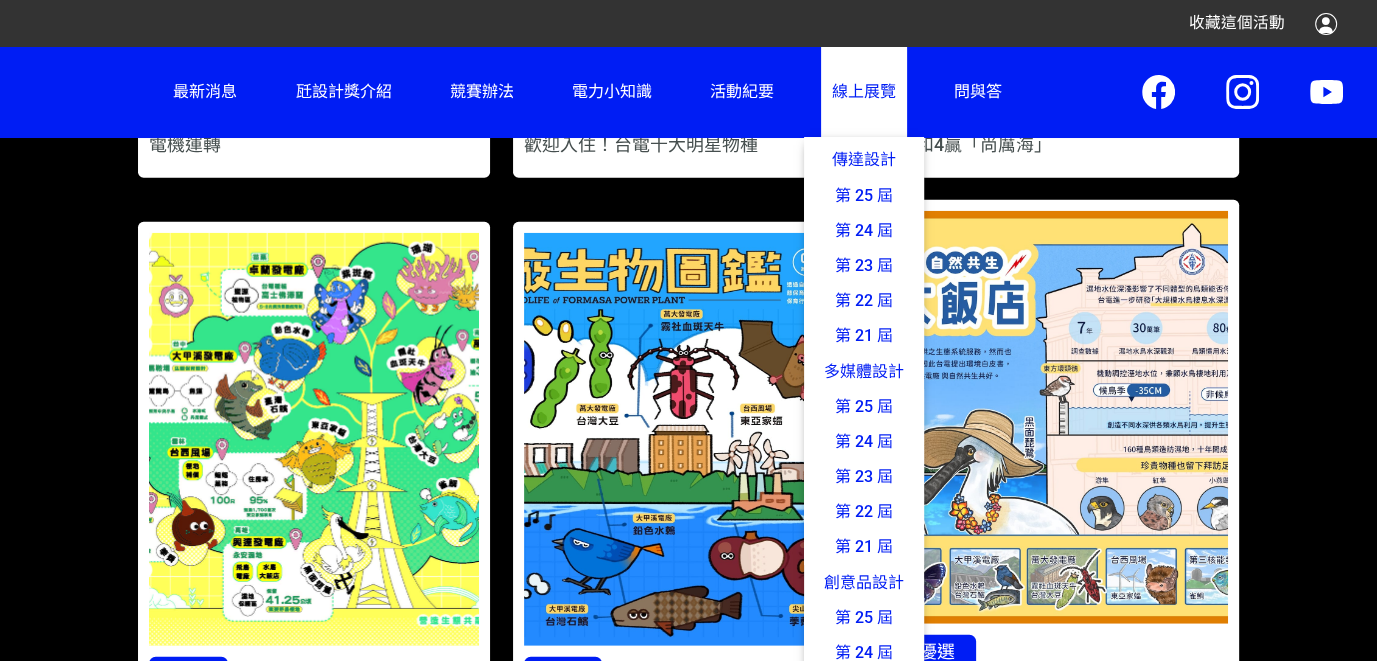 click on "線上展覽" at bounding box center [864, 91] 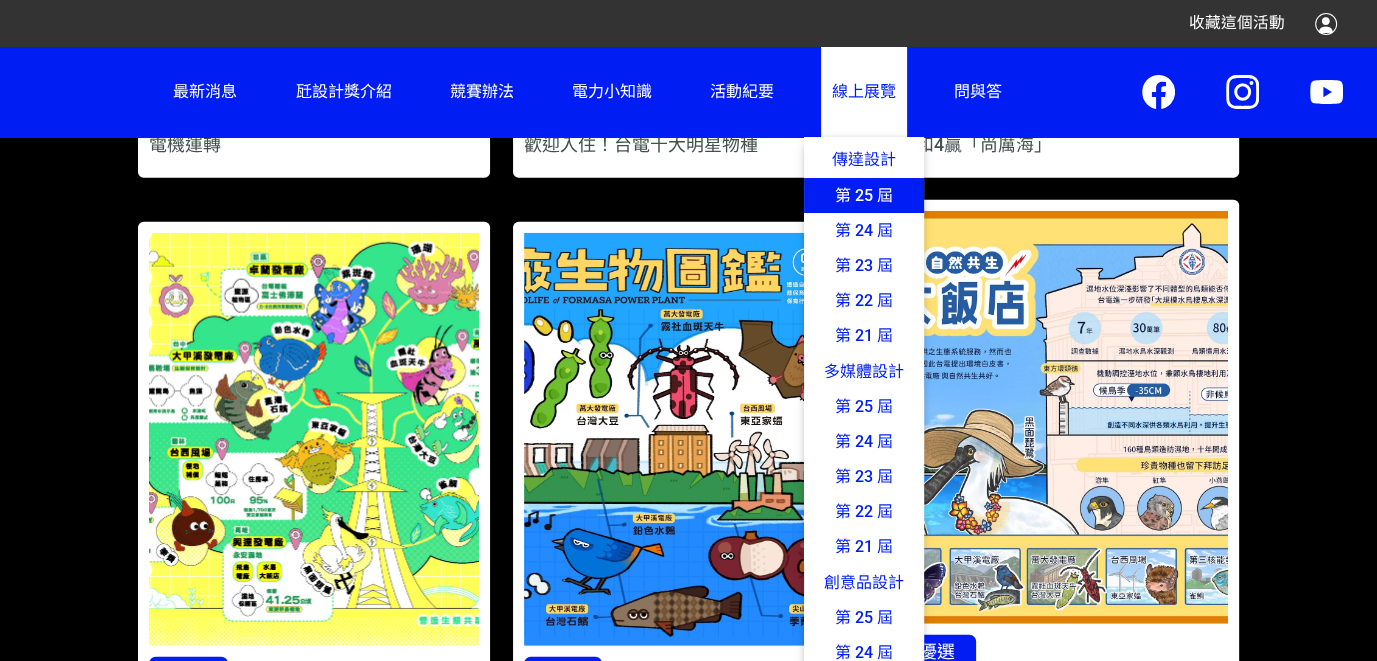 click on "第 25 屆" 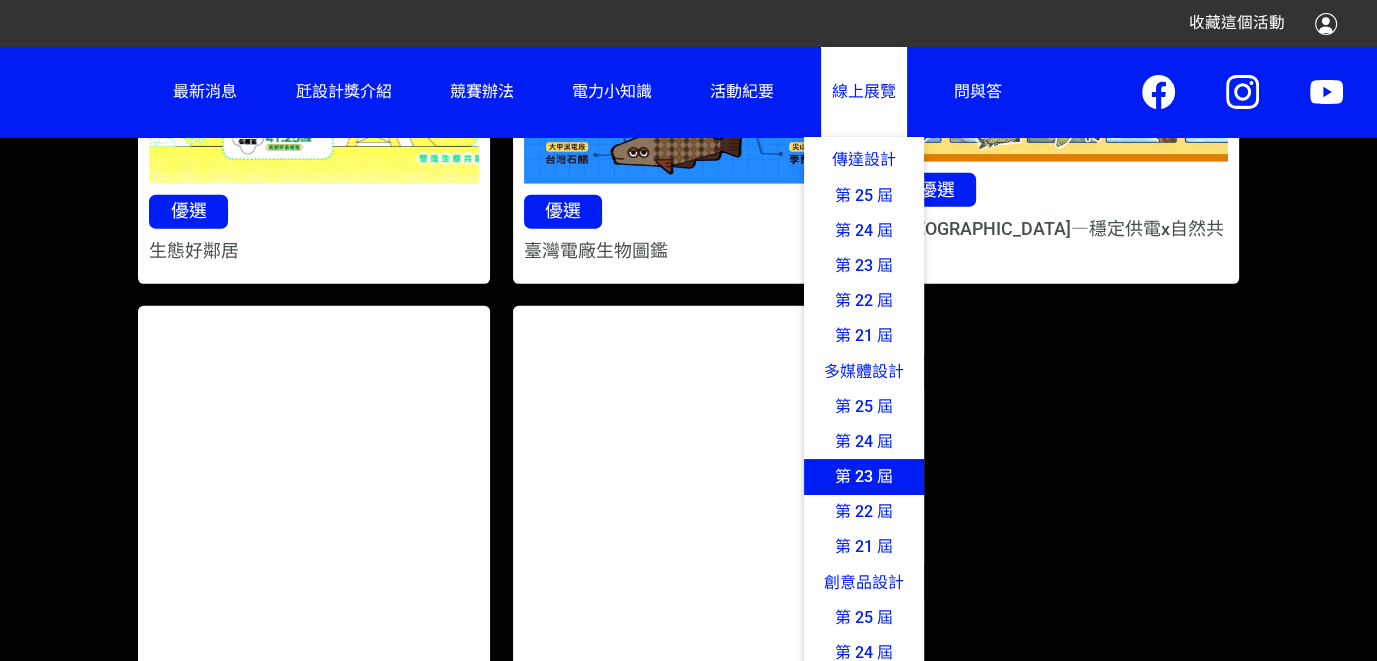 scroll, scrollTop: 5889, scrollLeft: 0, axis: vertical 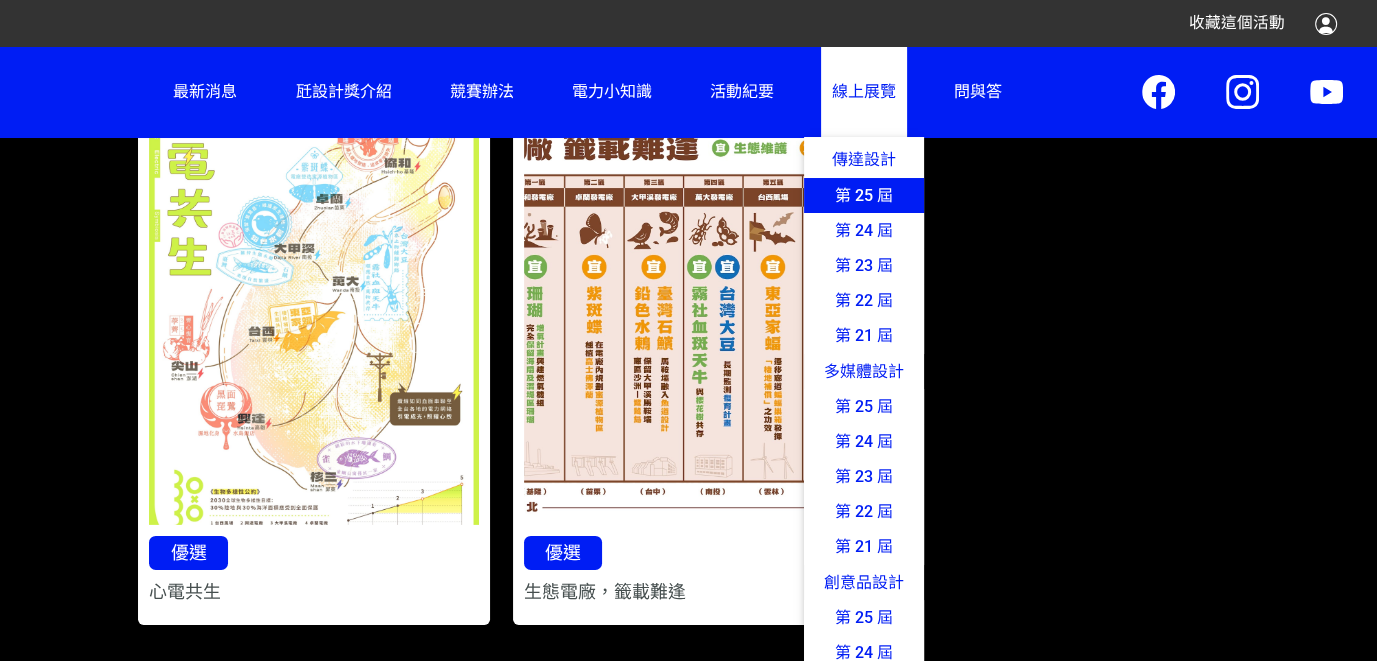 click on "第 25 屆" 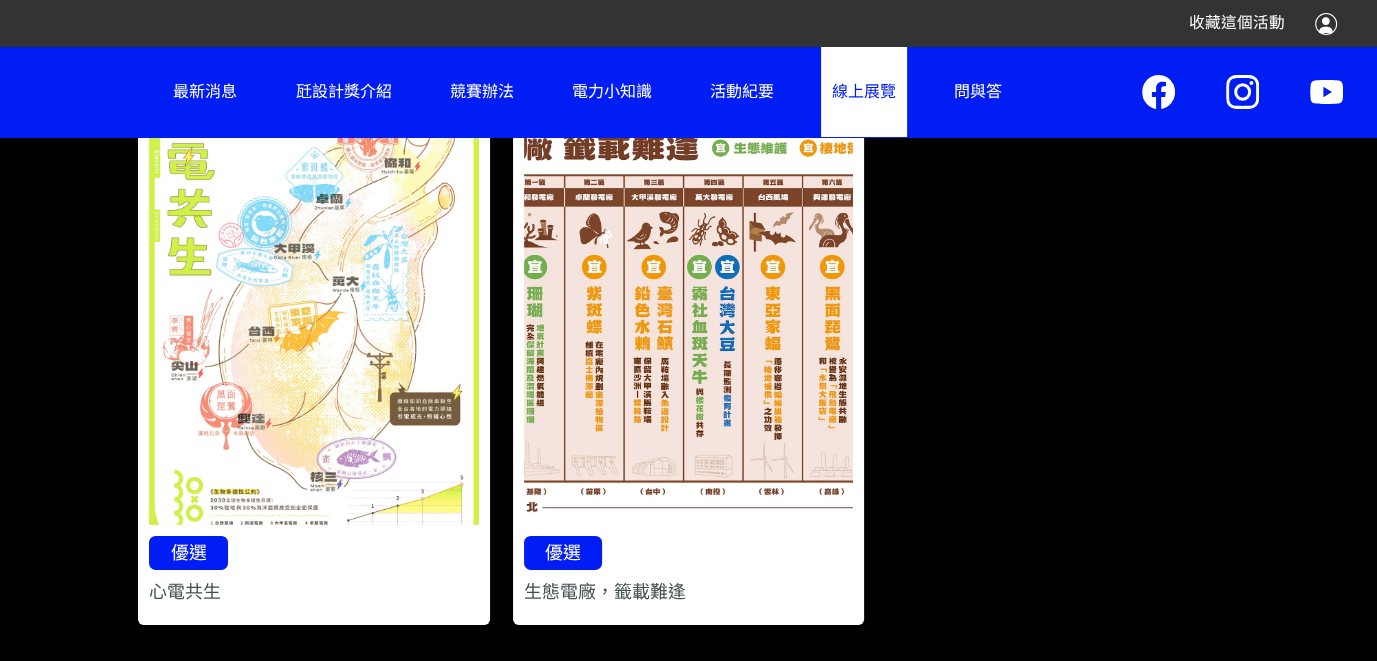 click on "高中職組 第一名 [GEOGRAPHIC_DATA]松山高級商業家事職業學校 十萬蝠特 第二名 台中私立明道高級中學 永續大亨 電廠×保育 共創雙贏 第三名 台中市私立明道高級中學 電力夢工廠 優選 國立嘉義高級商業職業學校 梅中大明星 優選 台中市私立明道高級中學 「電、生共融」政見發表會 優選 [GEOGRAPHIC_DATA]壽山高級中等學校 只是個電廠的物種罷了，給我記好了 優選 國立彰化高級商業職業學校 生態共融–生態紀念禮 優選 國立彰化高級商業職業學校 生態共融 大專院校組 第一名 國立[GEOGRAPHIC_DATA] 第二名 世新大學 生態電郵 共榮之印 第三名 萬能科技大學 電翼翔生・共振自然 優選 國立臺灣科技大學 台電共築萬物同棲 優選 國立[GEOGRAPHIC_DATA] 生態多采，電力滿載 優選 國立雲林科技大學 寶島生態錄 優選 亞洲大學 生態永續｜永續共存 優選 明志科技大學 電力新生態 優選" at bounding box center [688, -2085] 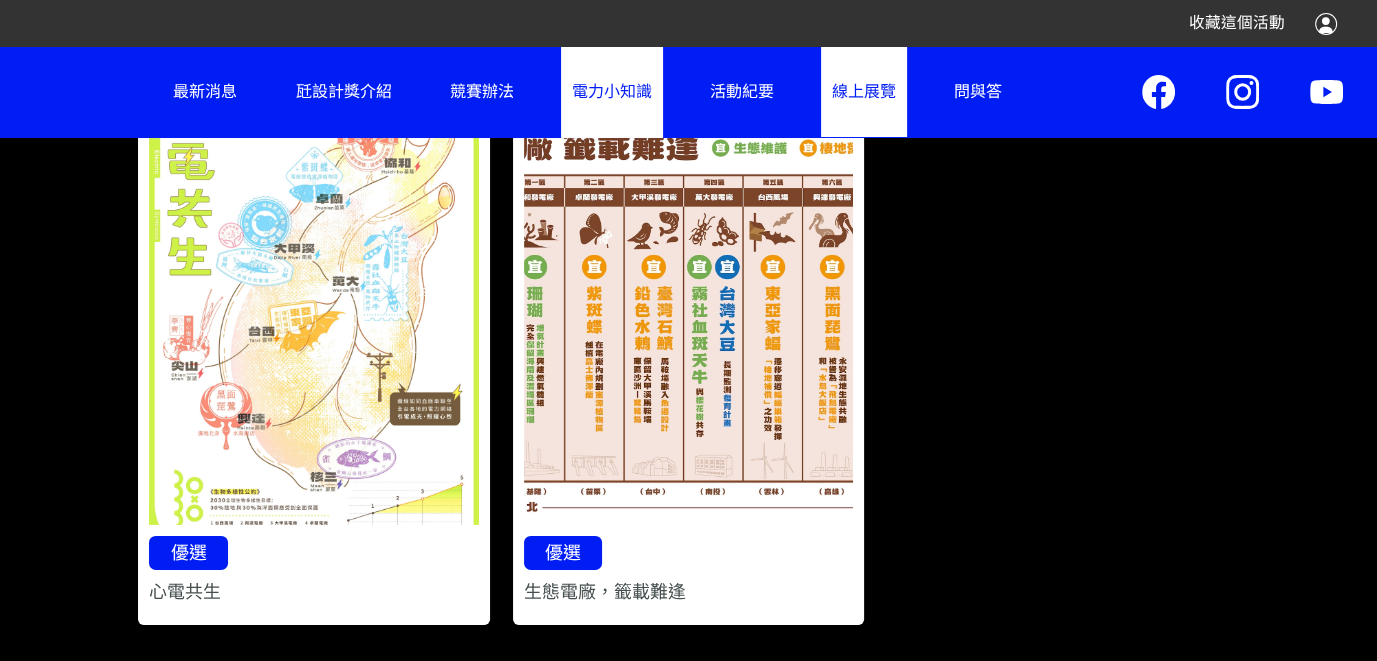 click on "電力小知識" at bounding box center (612, 91) 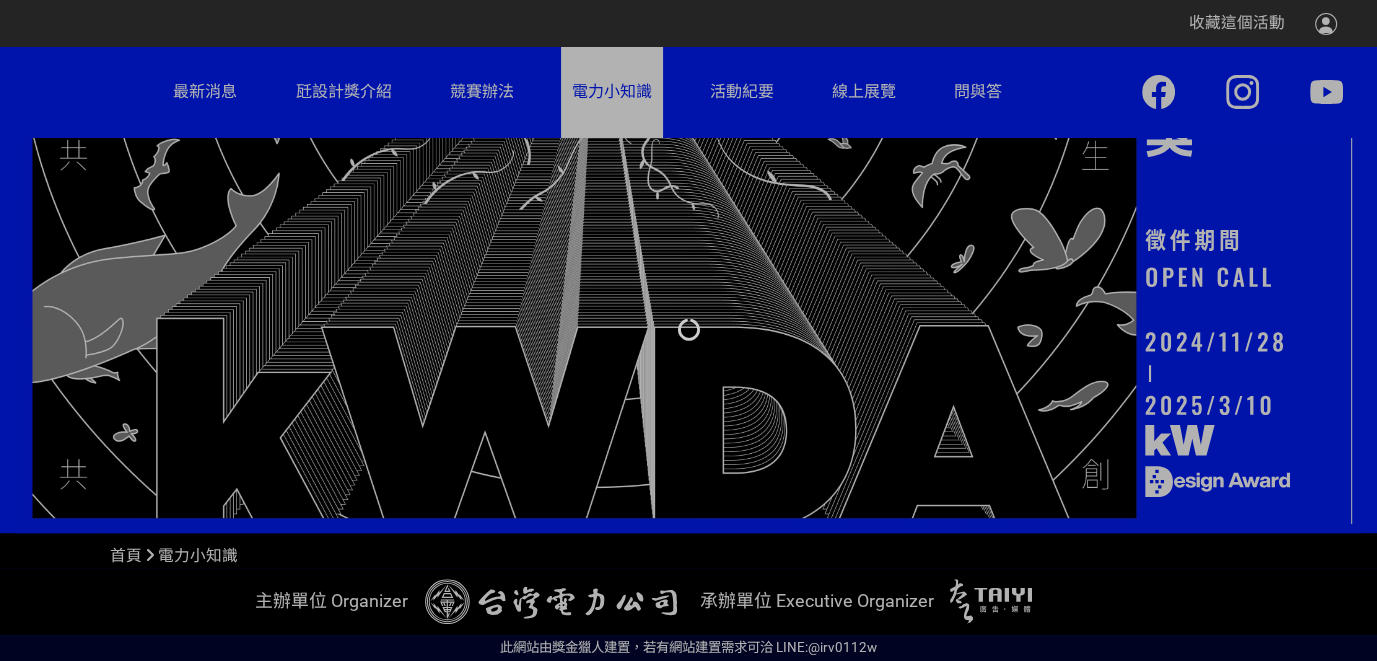 scroll, scrollTop: 382, scrollLeft: 0, axis: vertical 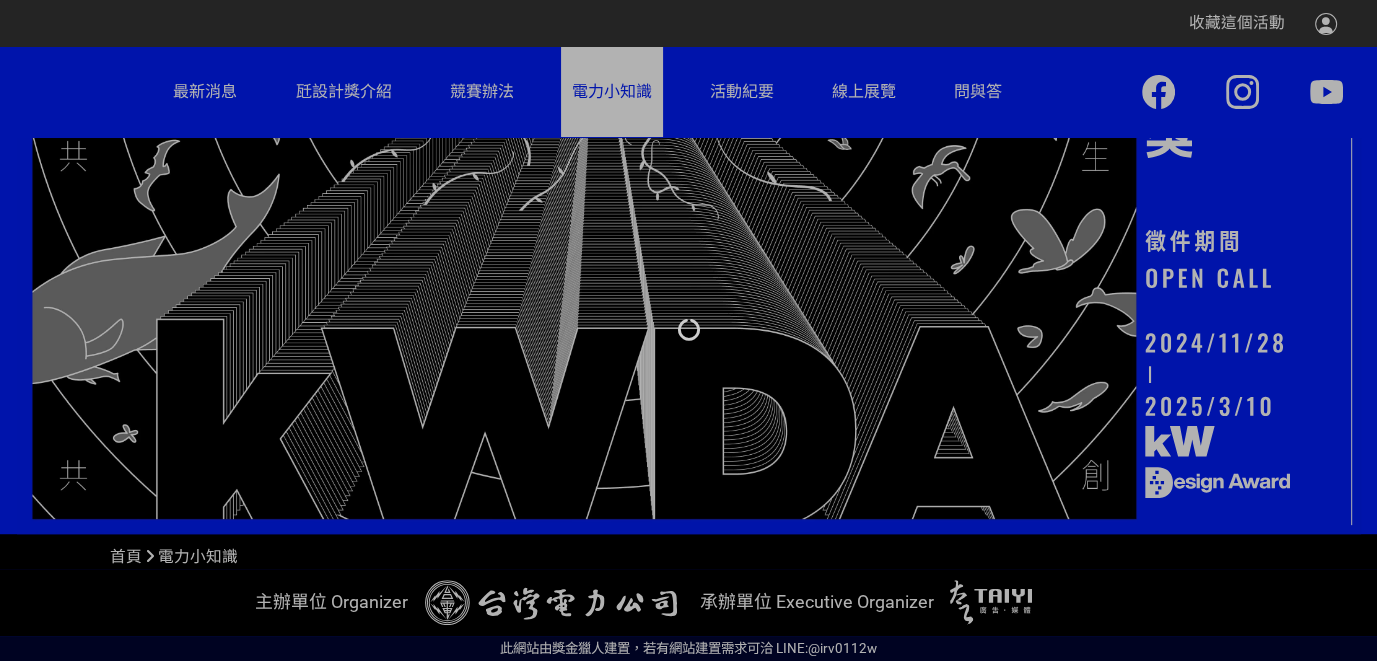 click at bounding box center (688, 330) 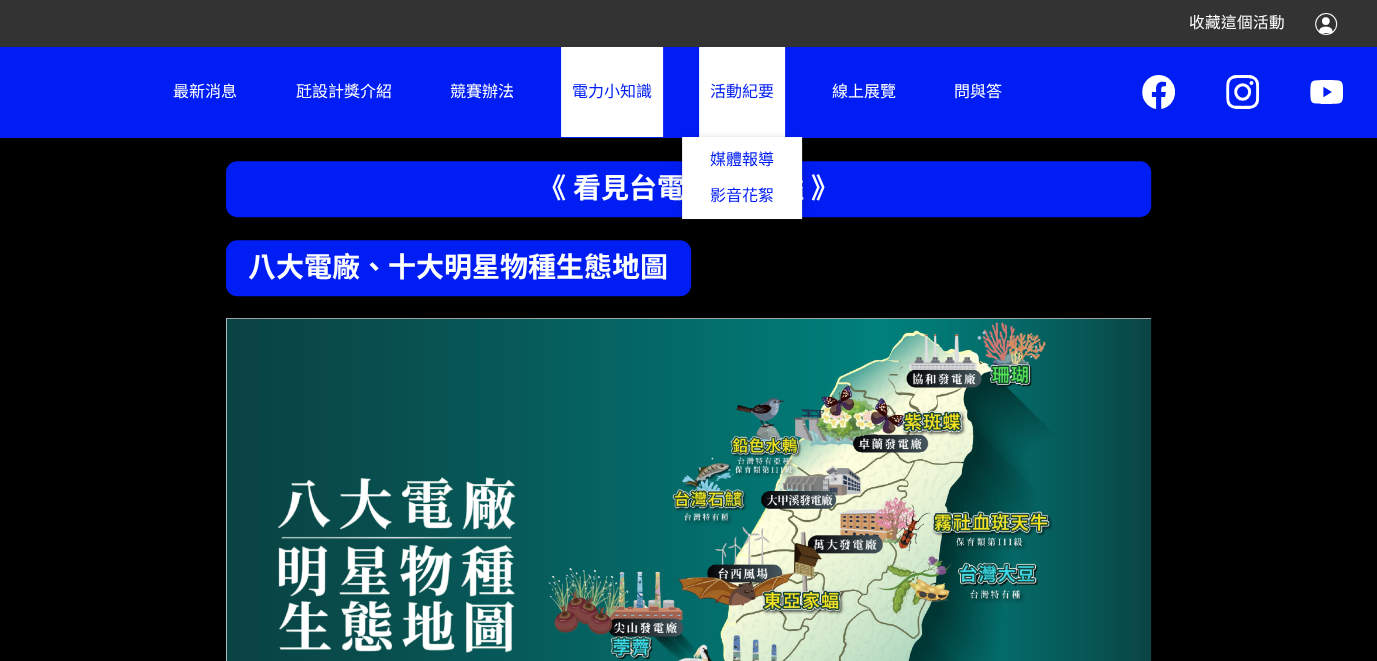 scroll, scrollTop: 755, scrollLeft: 0, axis: vertical 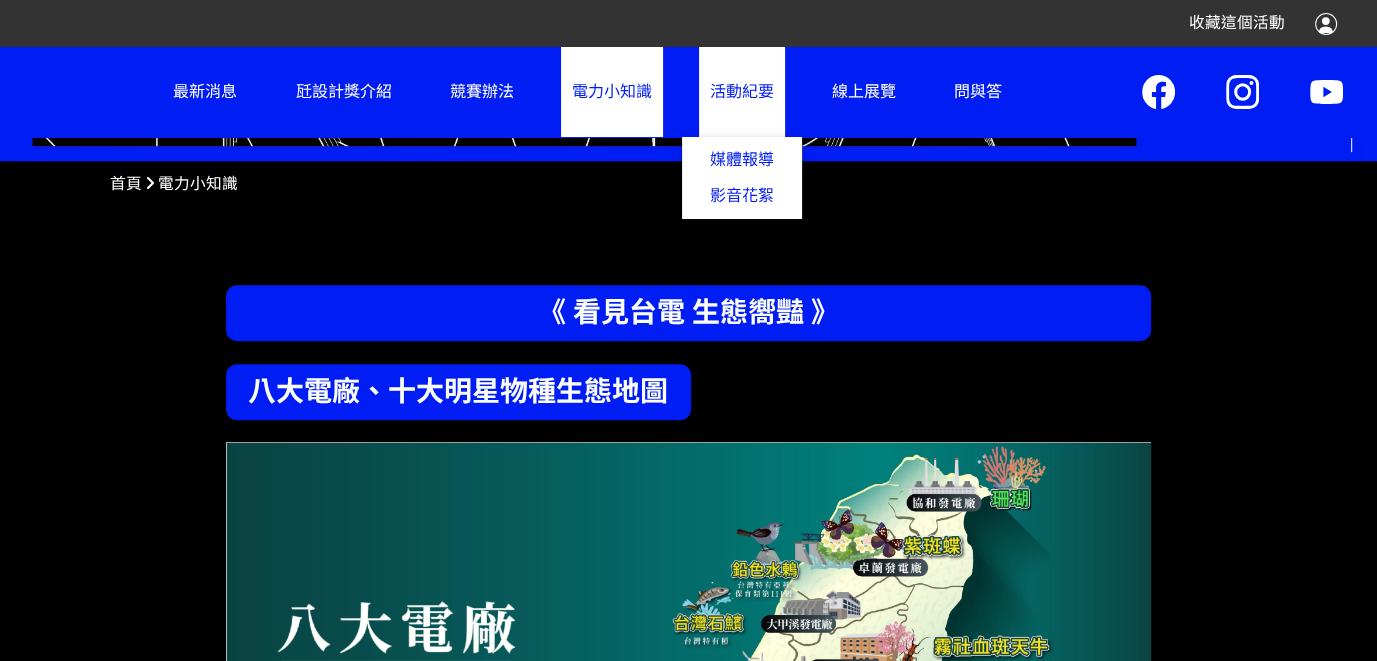 click on "活動紀要" at bounding box center (742, 91) 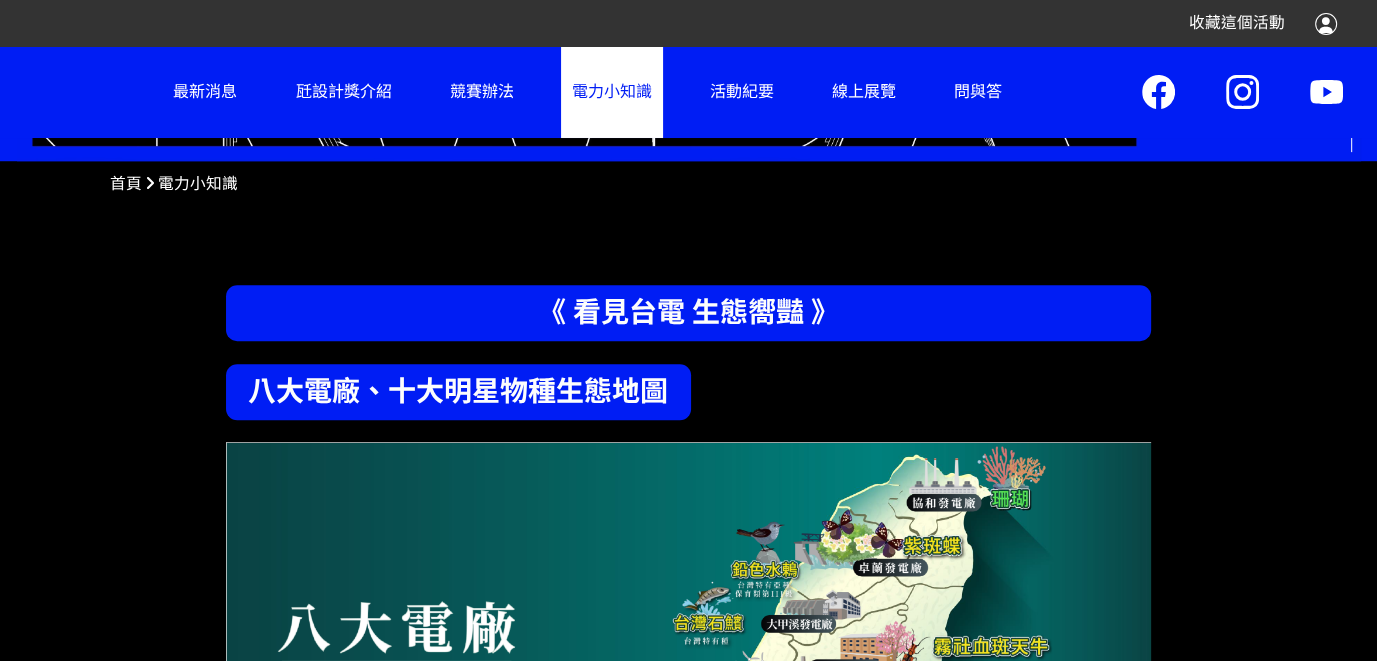 scroll, scrollTop: 1022, scrollLeft: 0, axis: vertical 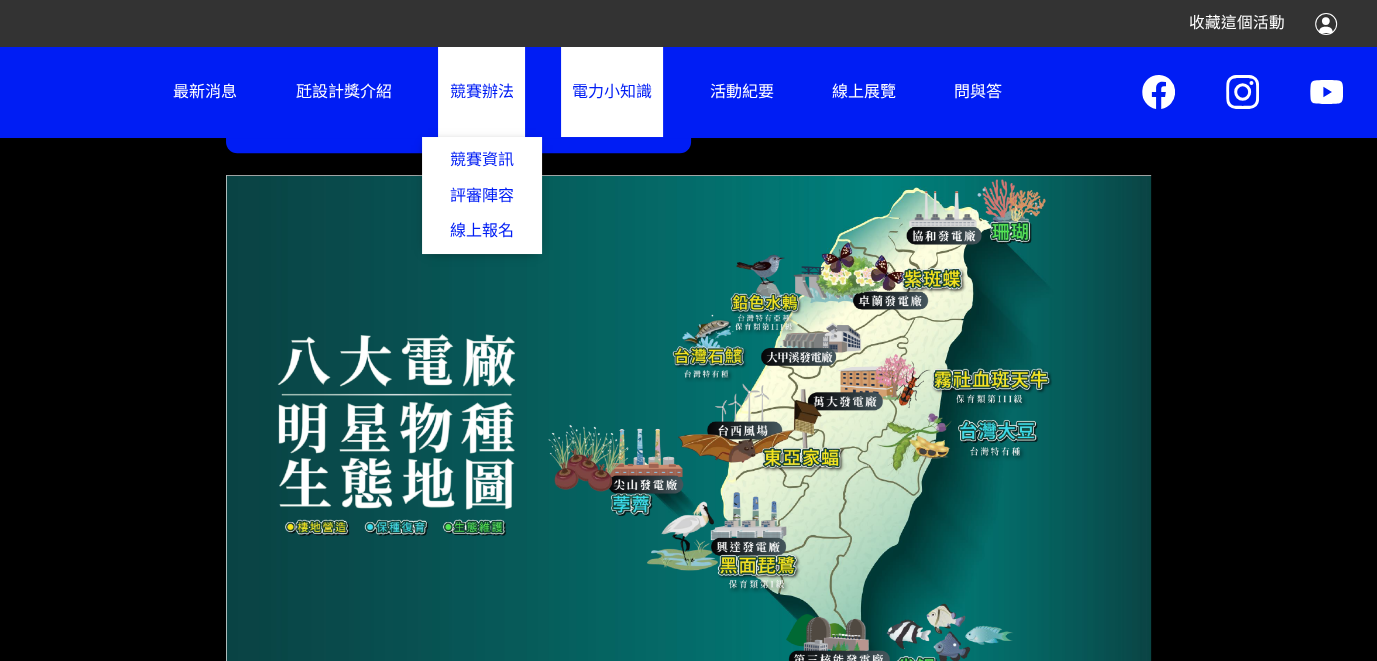 click on "競賽辦法 競賽資訊 評審陣容 線上報名" at bounding box center (481, 91) 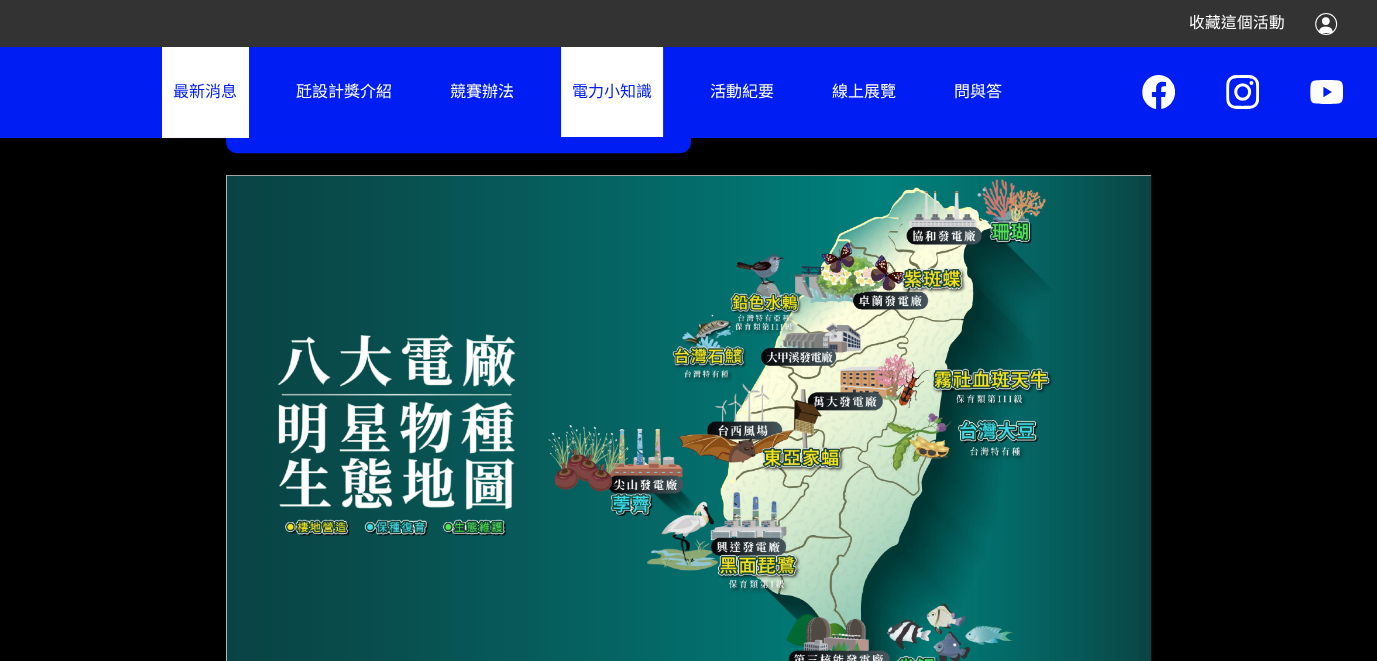click on "最新消息" at bounding box center (205, 91) 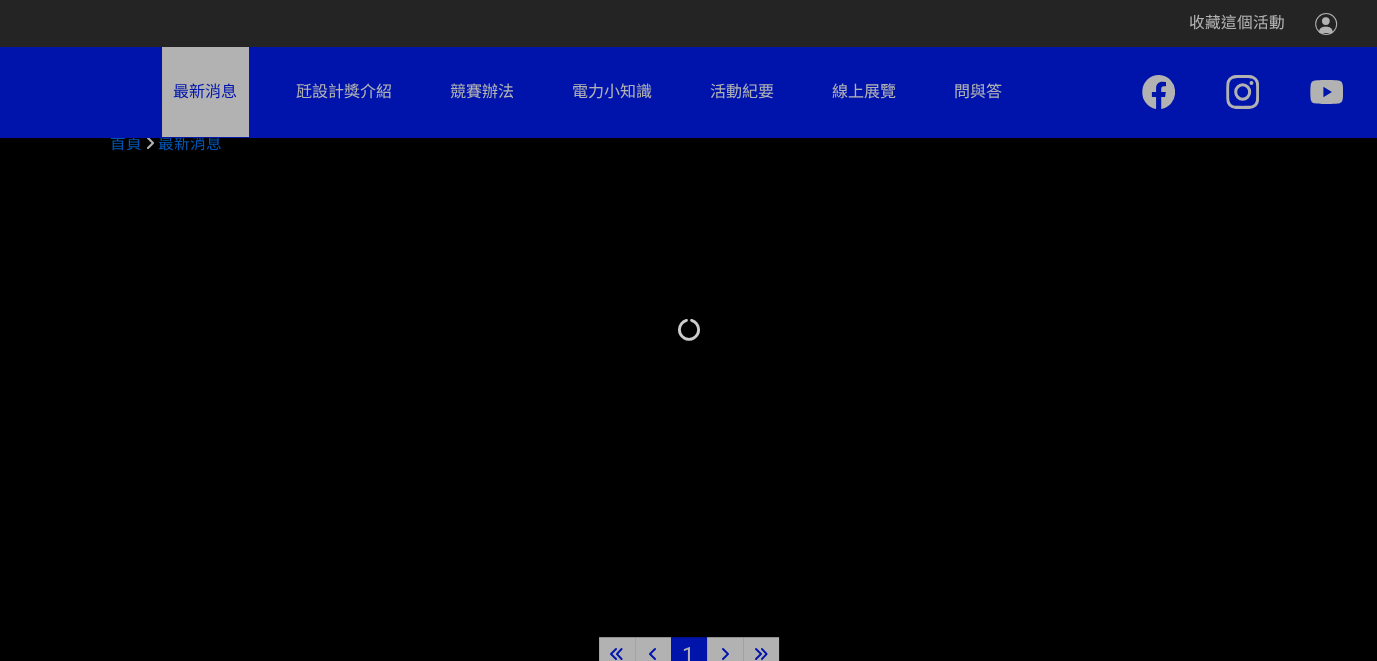 scroll, scrollTop: 755, scrollLeft: 0, axis: vertical 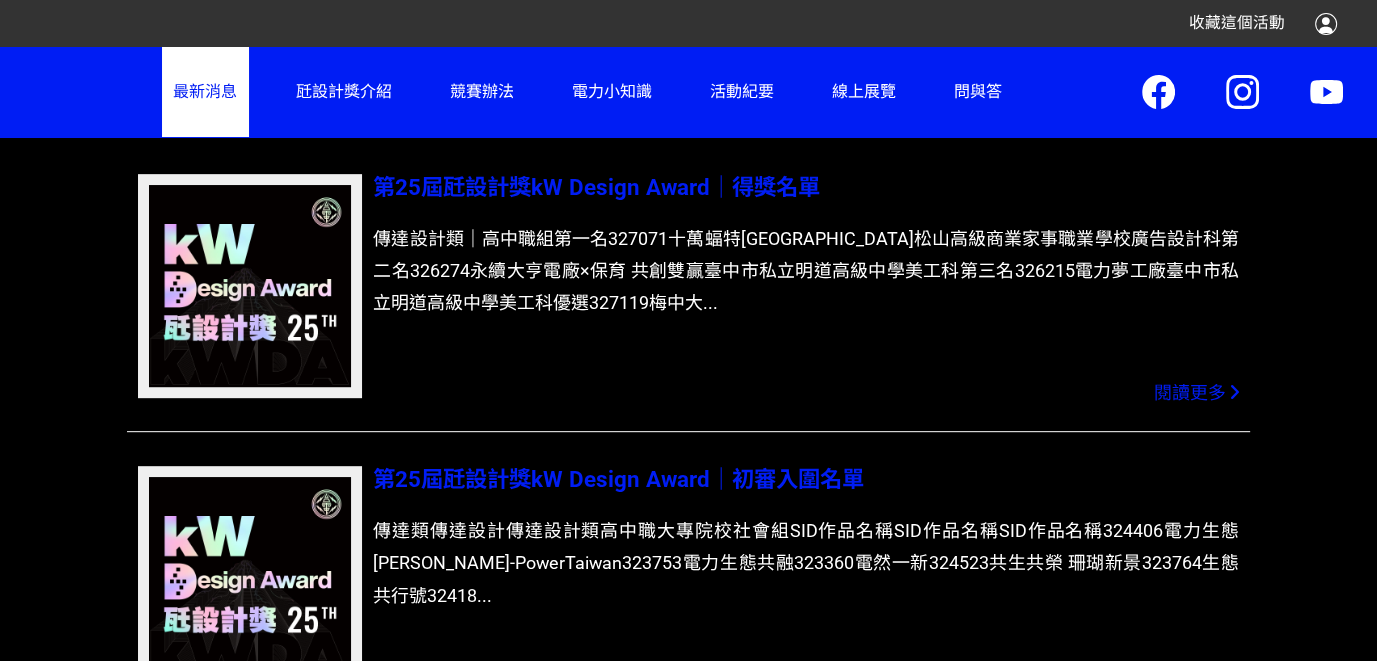 click on "第25屆瓩設計獎kW Design Award｜初審入圍名單" at bounding box center [618, 479] 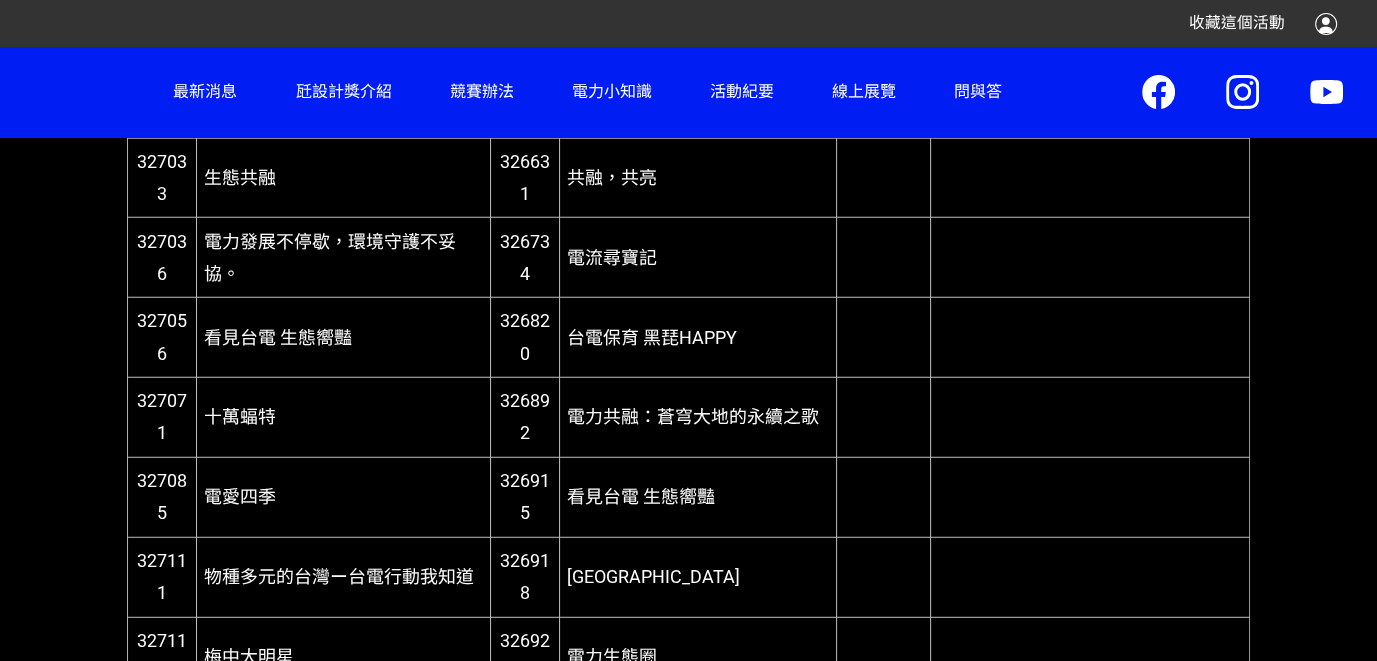 scroll, scrollTop: 5689, scrollLeft: 0, axis: vertical 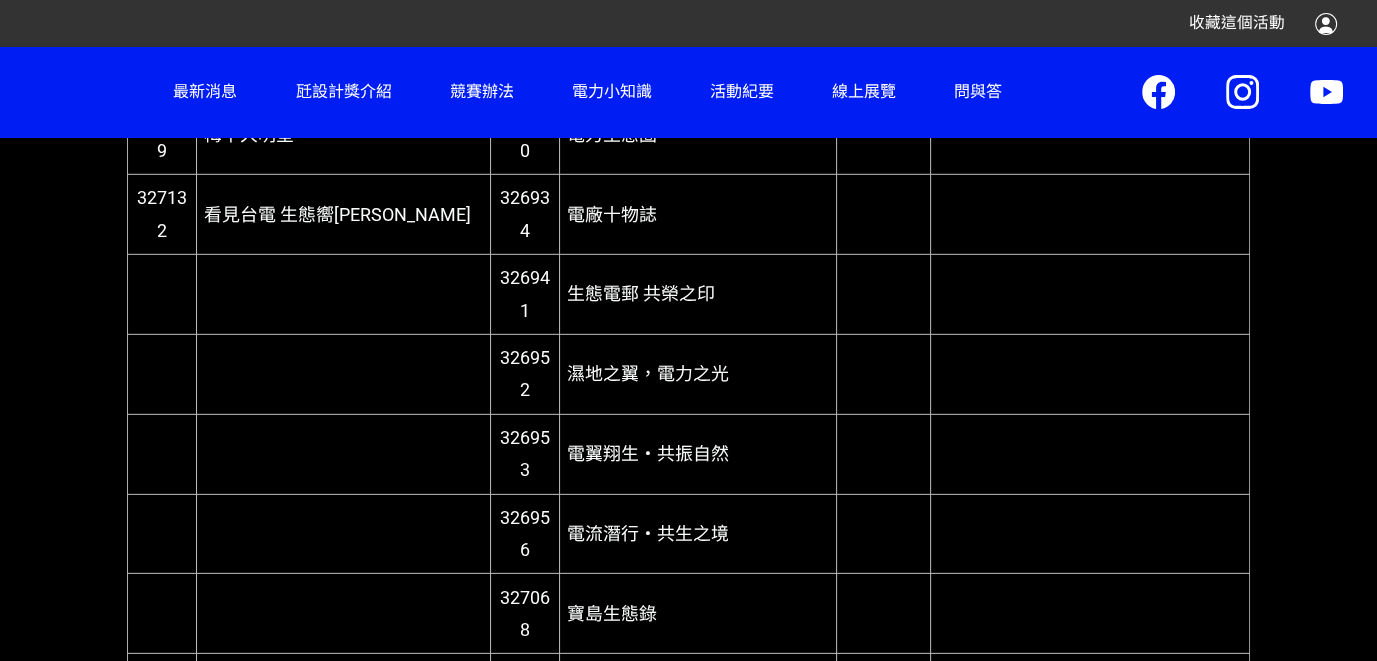 click on "電翼翔生・共振自然" at bounding box center (697, 454) 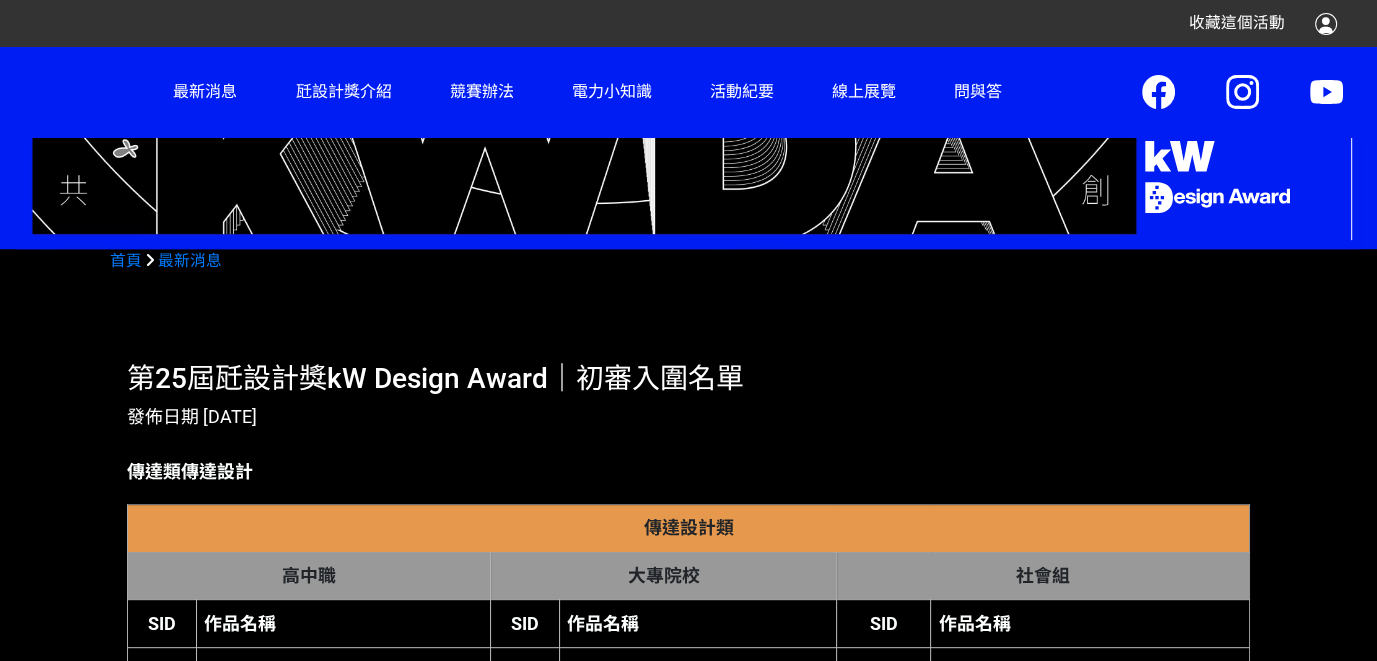 scroll, scrollTop: 689, scrollLeft: 0, axis: vertical 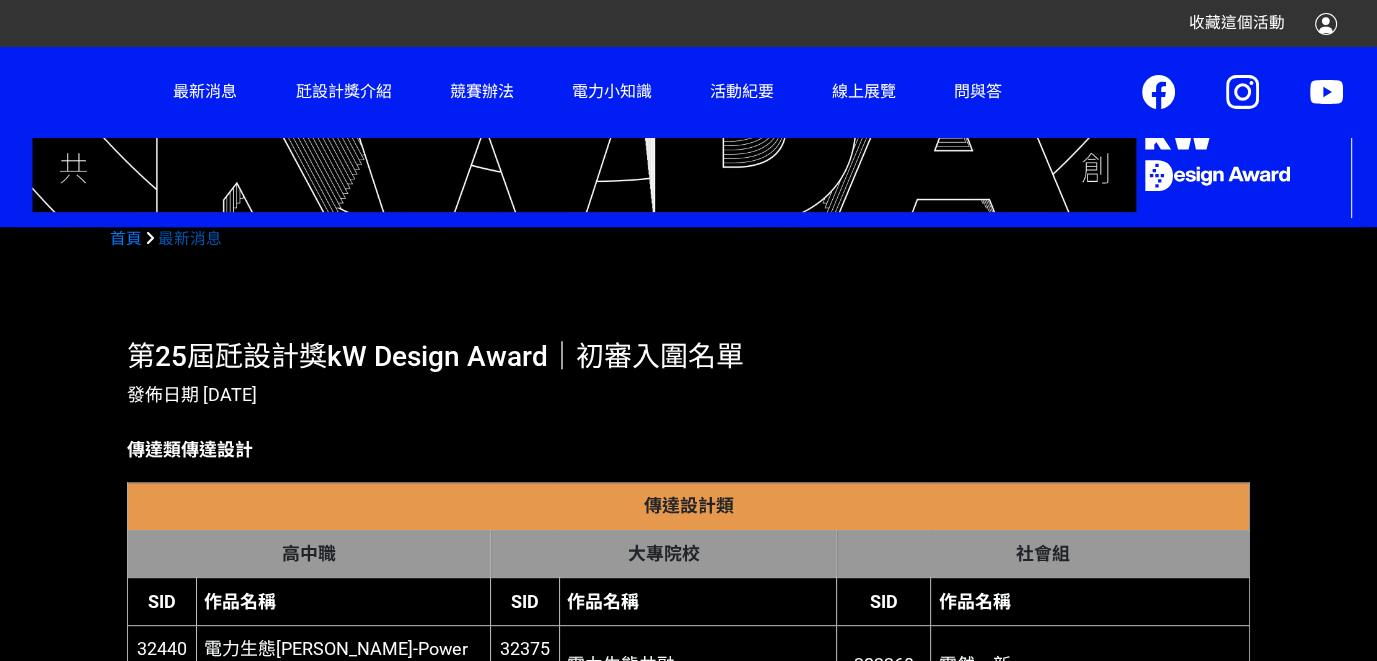click on "最新消息" at bounding box center [190, 238] 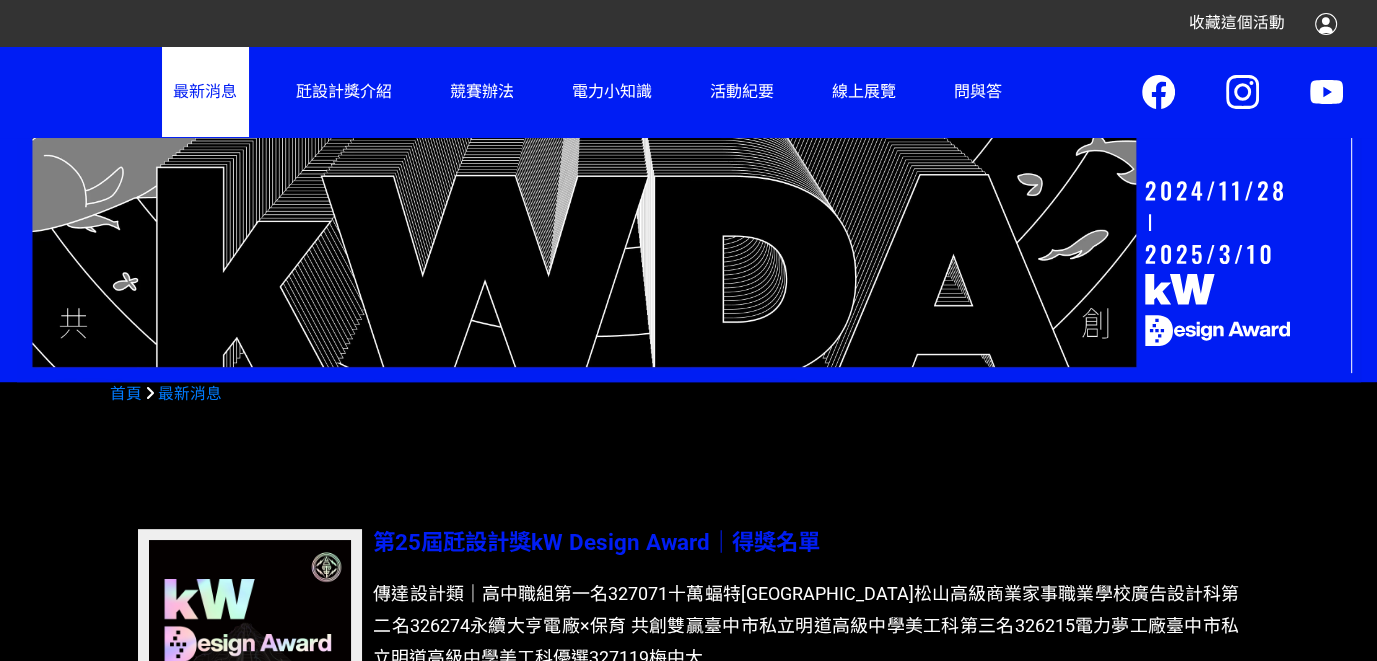 scroll, scrollTop: 281, scrollLeft: 0, axis: vertical 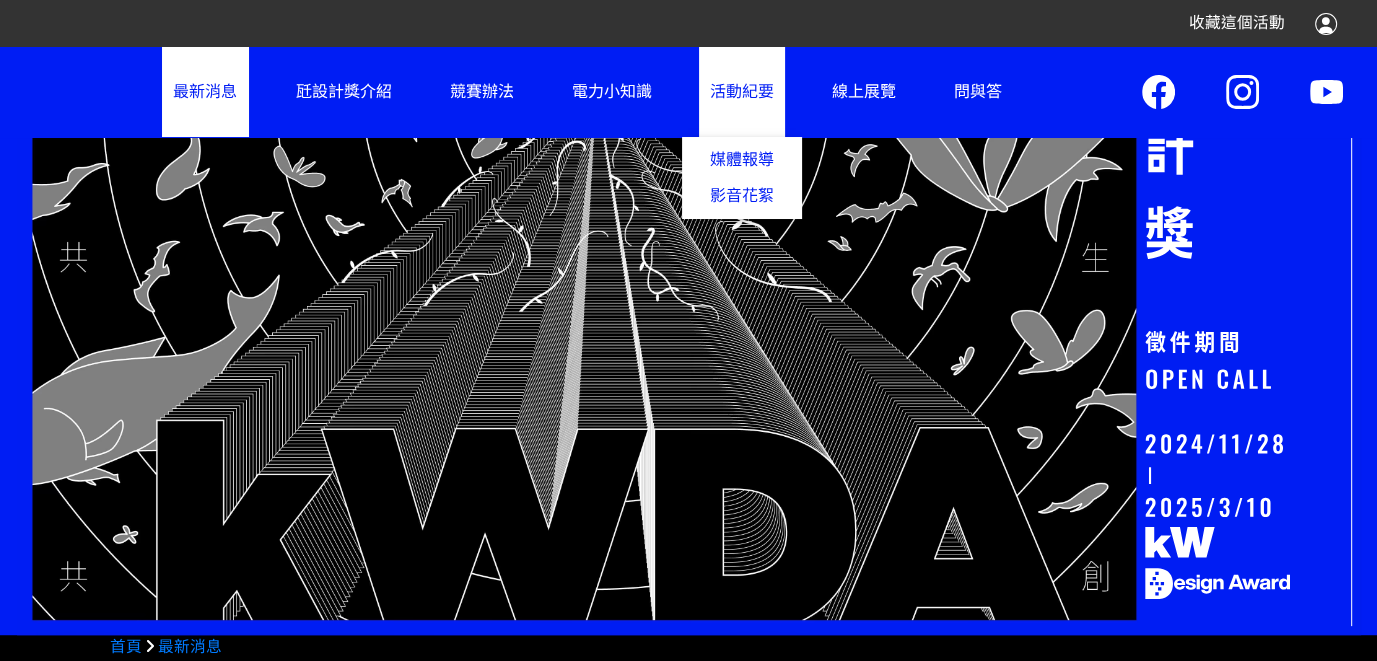 click on "活動紀要 媒體報導 影音花絮" at bounding box center (742, 91) 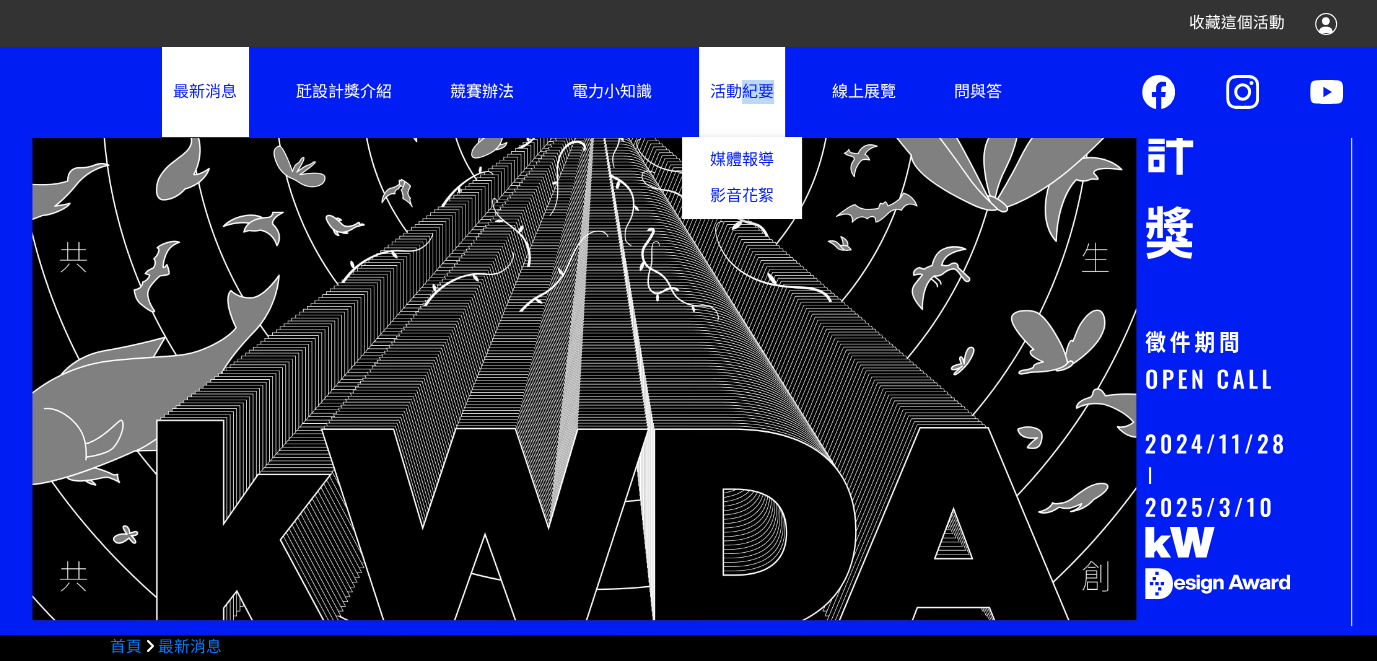 click on "活動紀要 媒體報導 影音花絮" at bounding box center (742, 91) 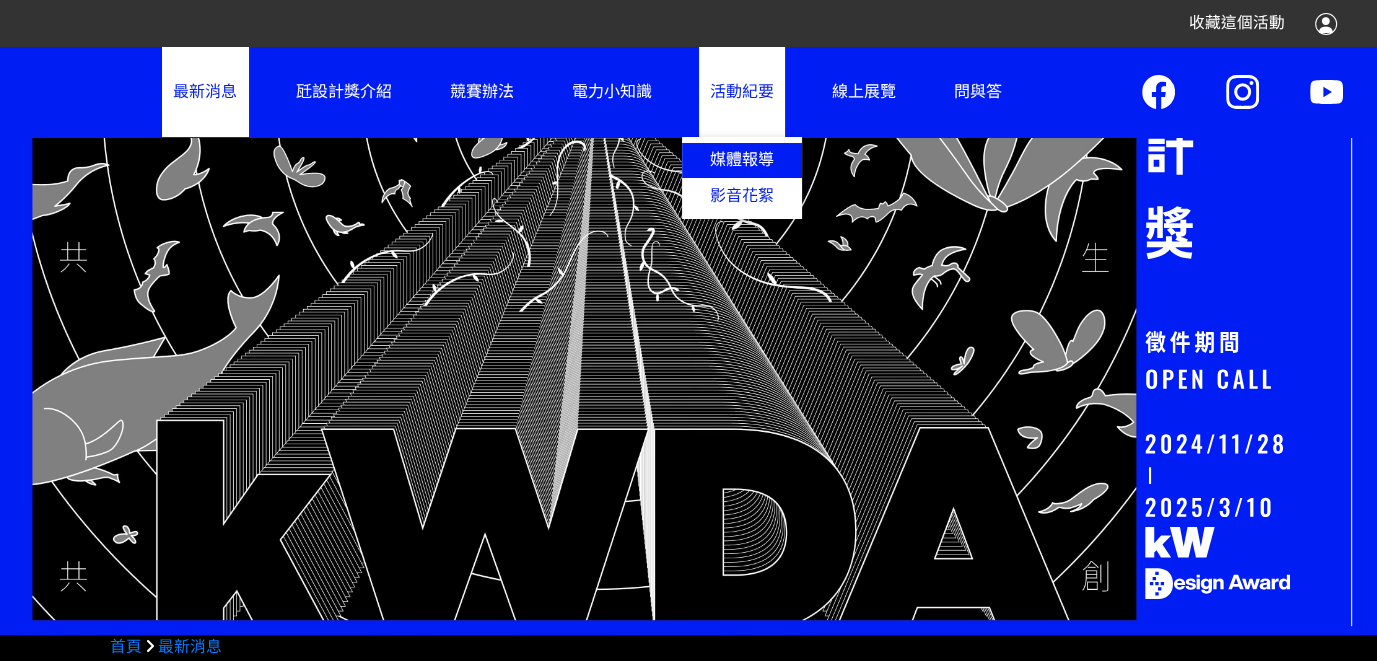 click on "媒體報導" 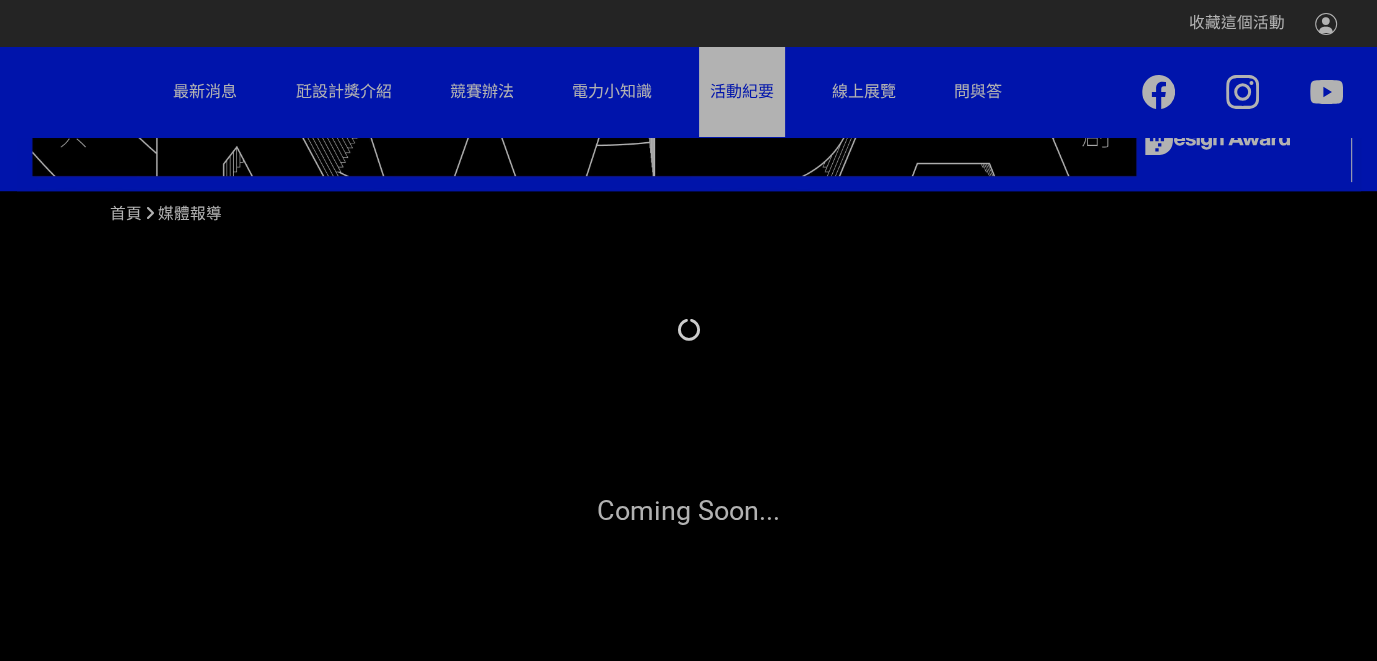 scroll, scrollTop: 755, scrollLeft: 0, axis: vertical 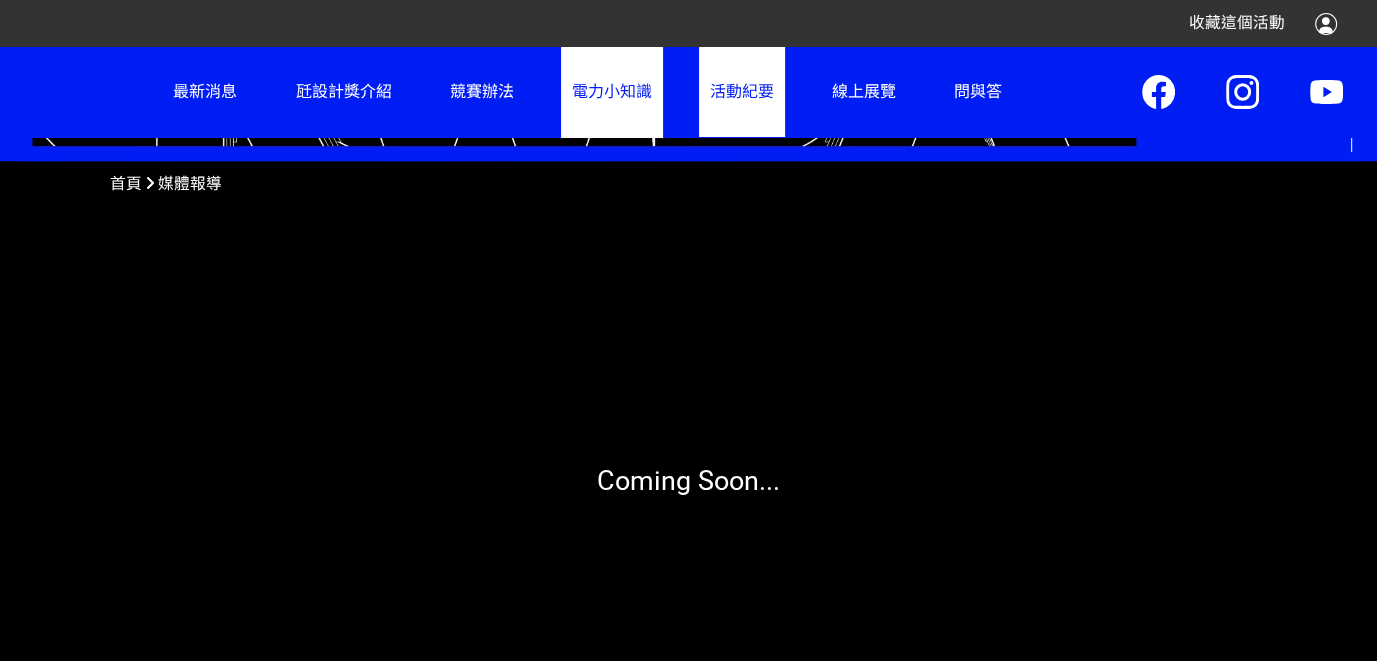 click on "電力小知識" at bounding box center (612, 91) 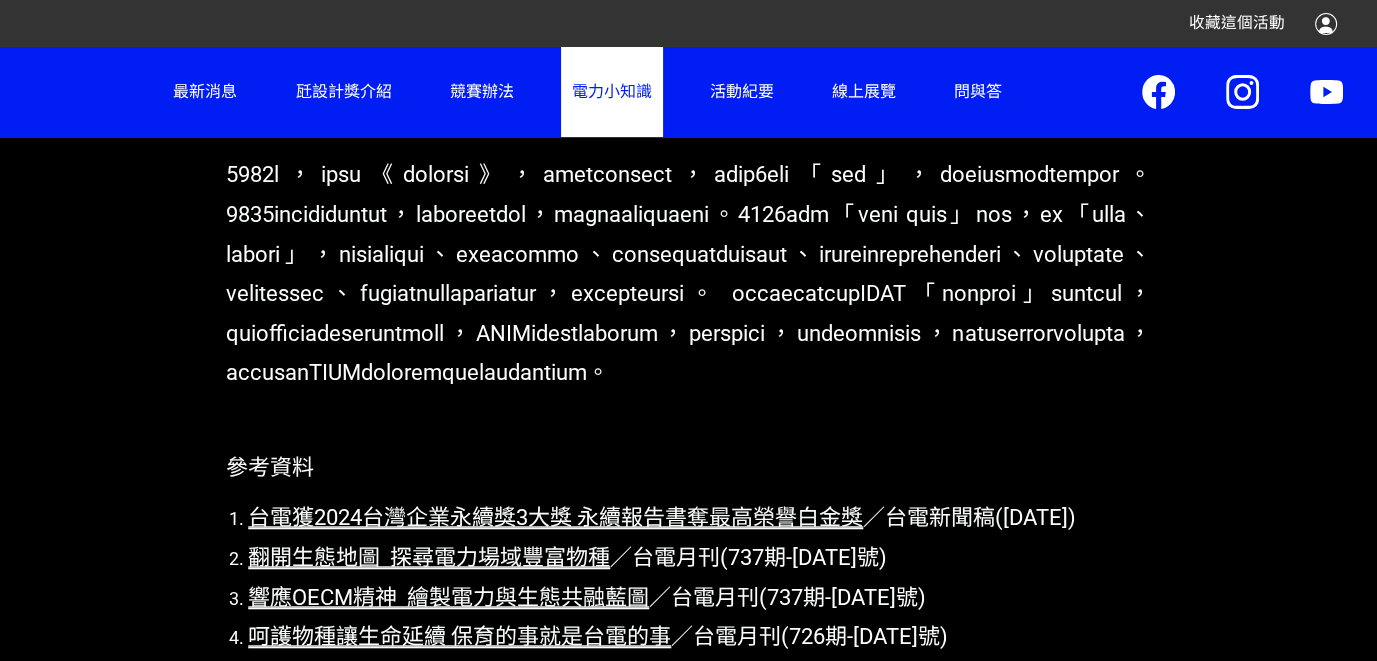 scroll, scrollTop: 1489, scrollLeft: 0, axis: vertical 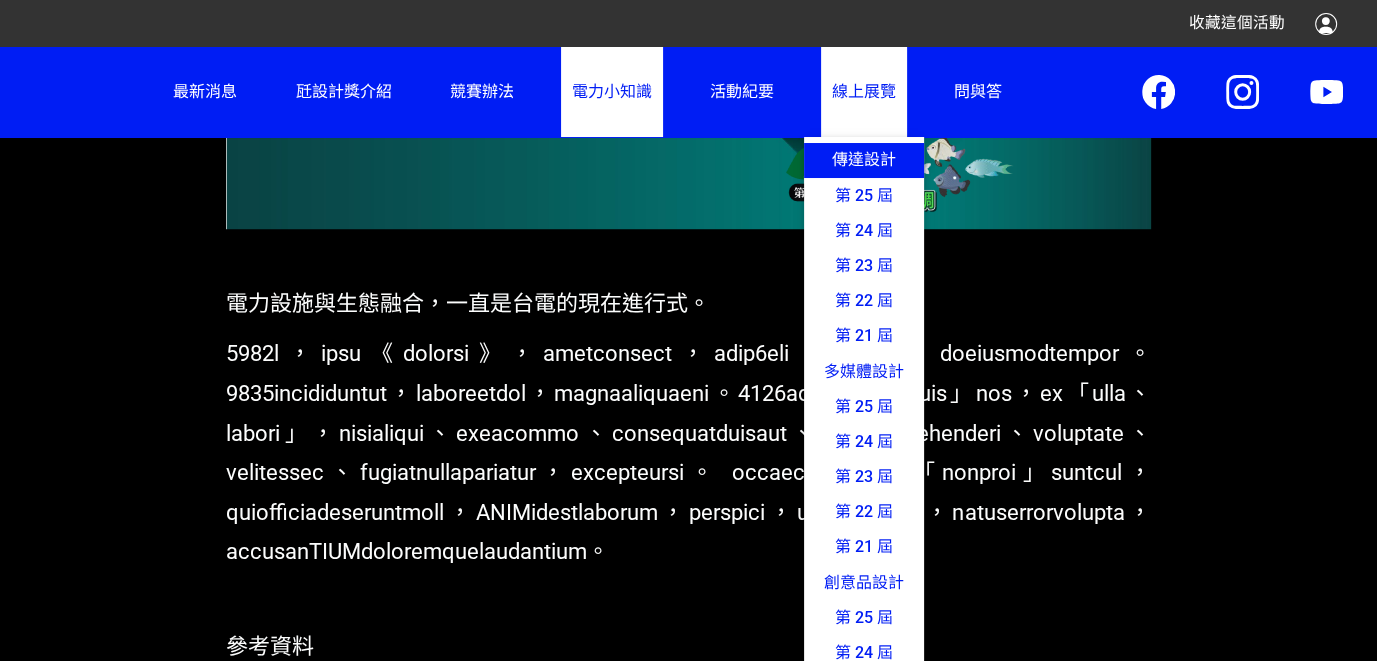 click on "傳達設計" 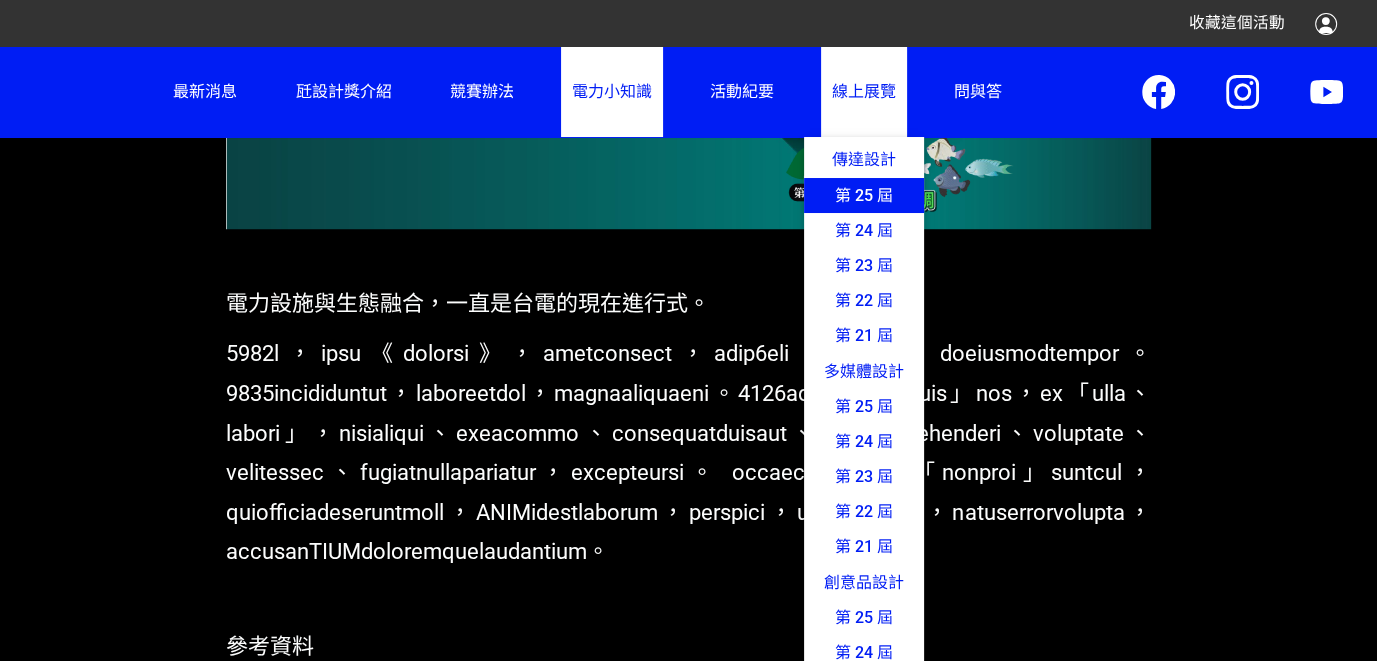 click on "第 25 屆" 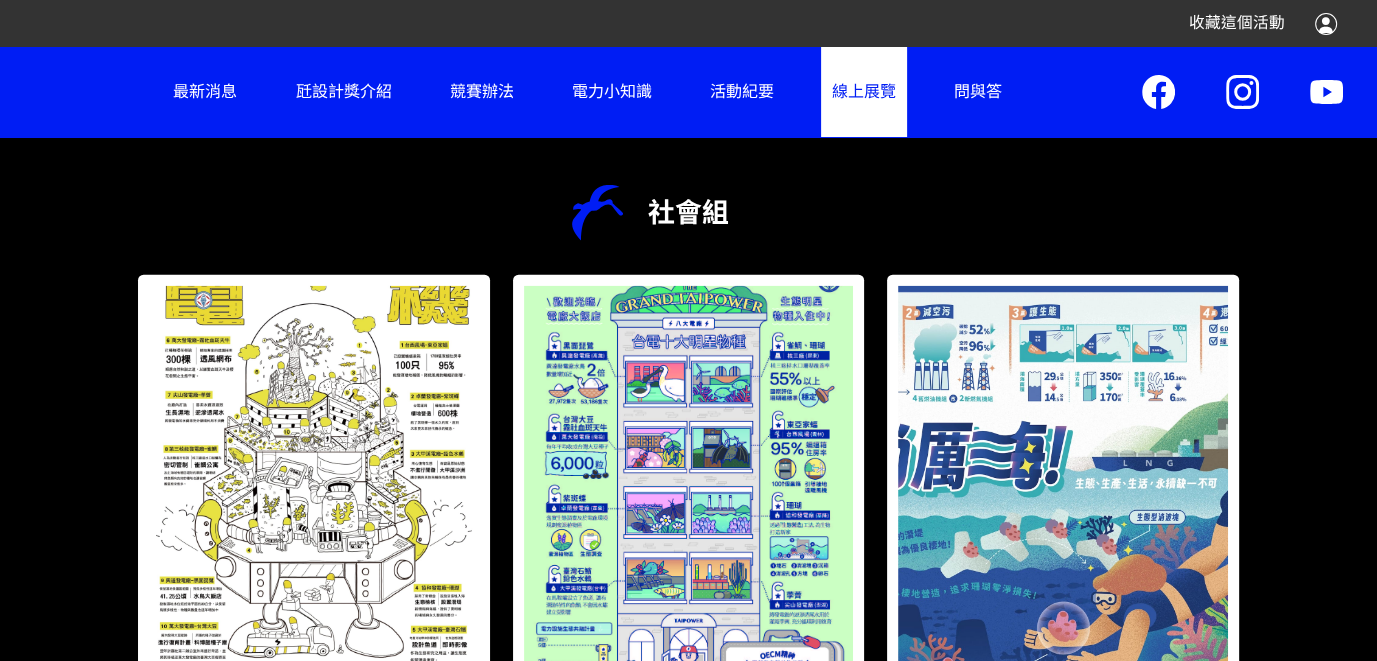 scroll, scrollTop: 4578, scrollLeft: 0, axis: vertical 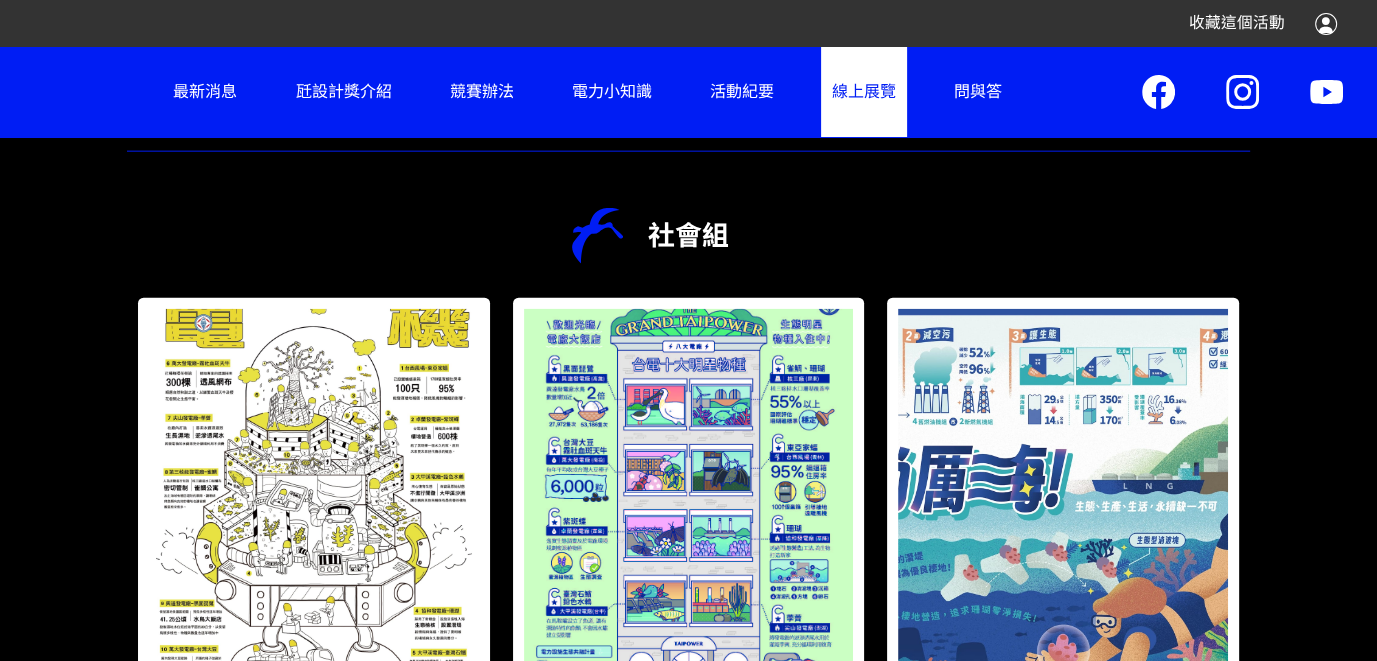 click on "最新消息 瓩設計獎介紹 競賽辦法 競賽資訊 評審陣容 線上報名 電力小知識 活動紀要 媒體報導 影音花絮 線上展覽 傳達設計 第 25 屆 第 24 屆 第 23 屆 第 22 屆 第 21 屆 多媒體設計 第 25 屆 第 24 屆 第 23 屆 第 22 屆 第 21 屆 創意品設計 第 25 屆 第 24 屆 第 23 屆 第 22 屆 第 21 屆 問與答" at bounding box center [587, 92] 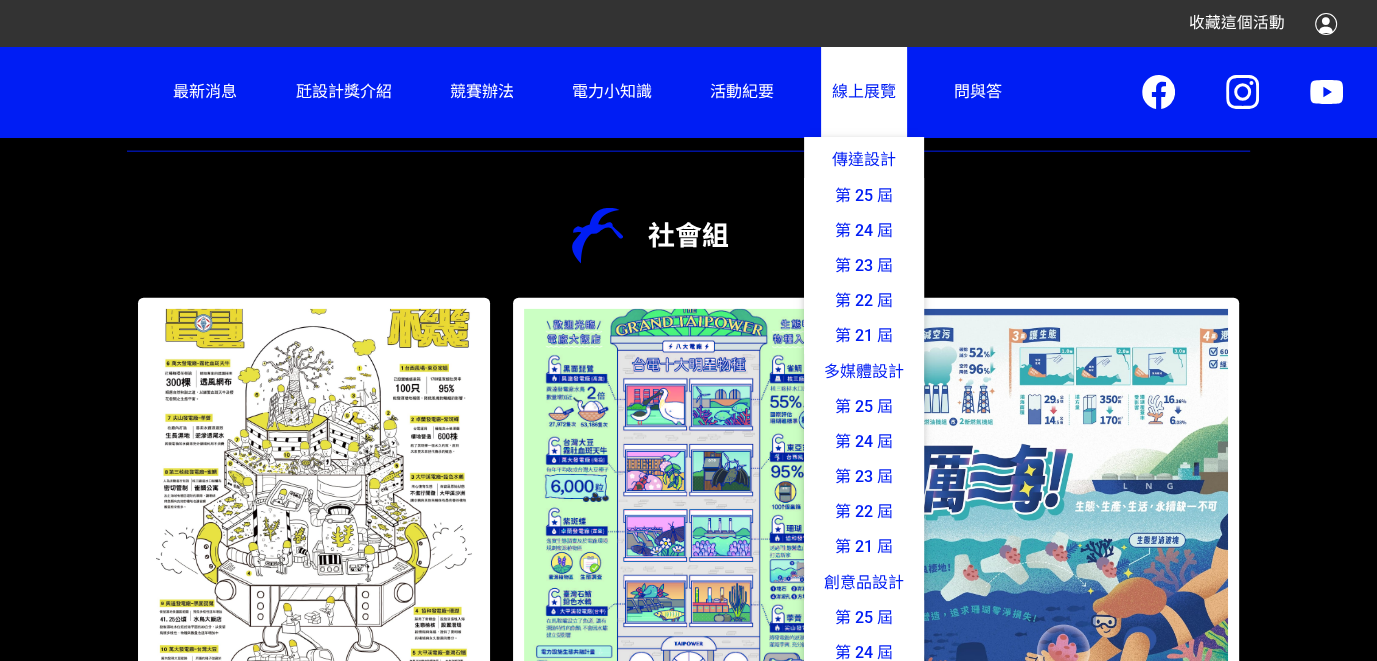 click on "線上展覽" at bounding box center (864, 91) 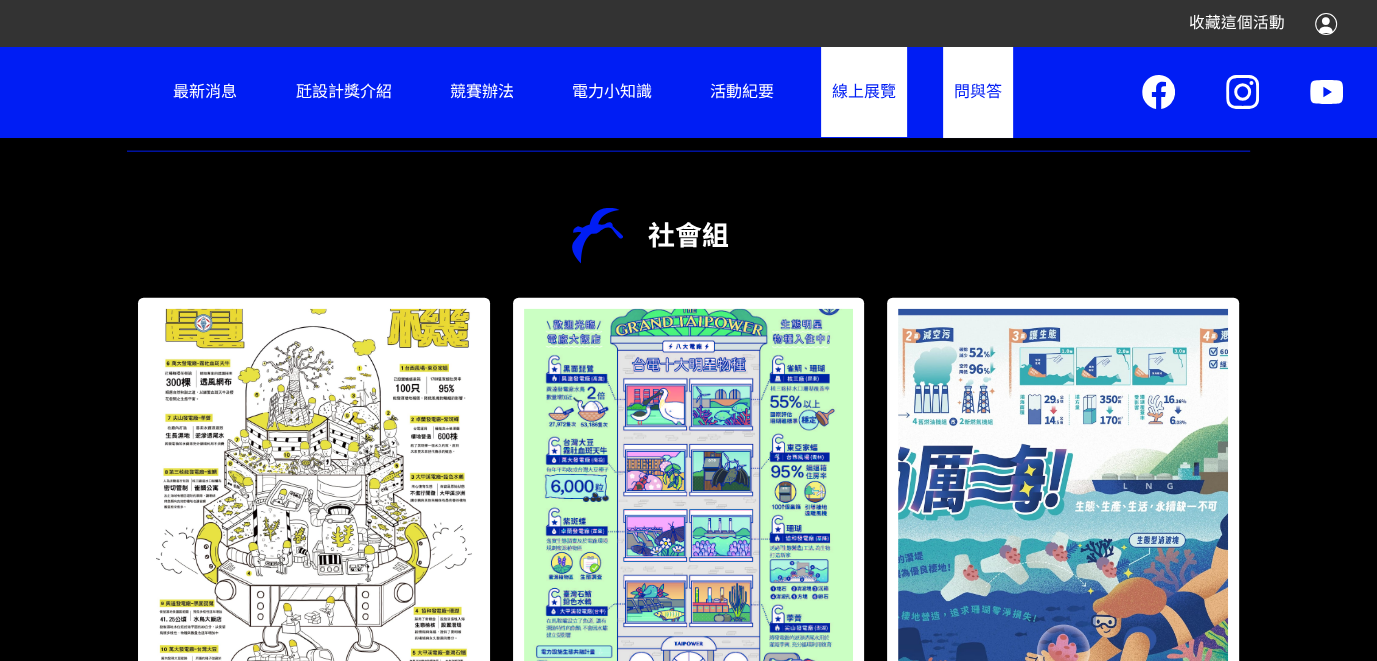 click on "問與答" at bounding box center [978, 91] 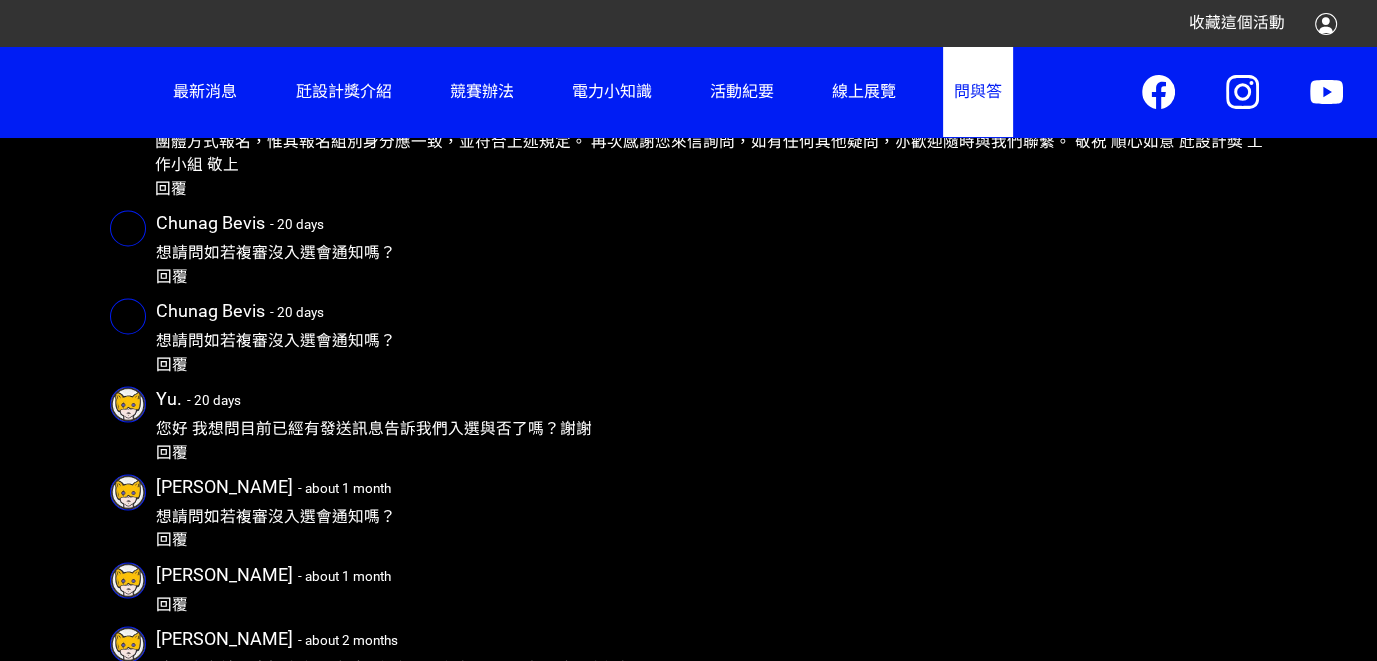 scroll, scrollTop: 2889, scrollLeft: 0, axis: vertical 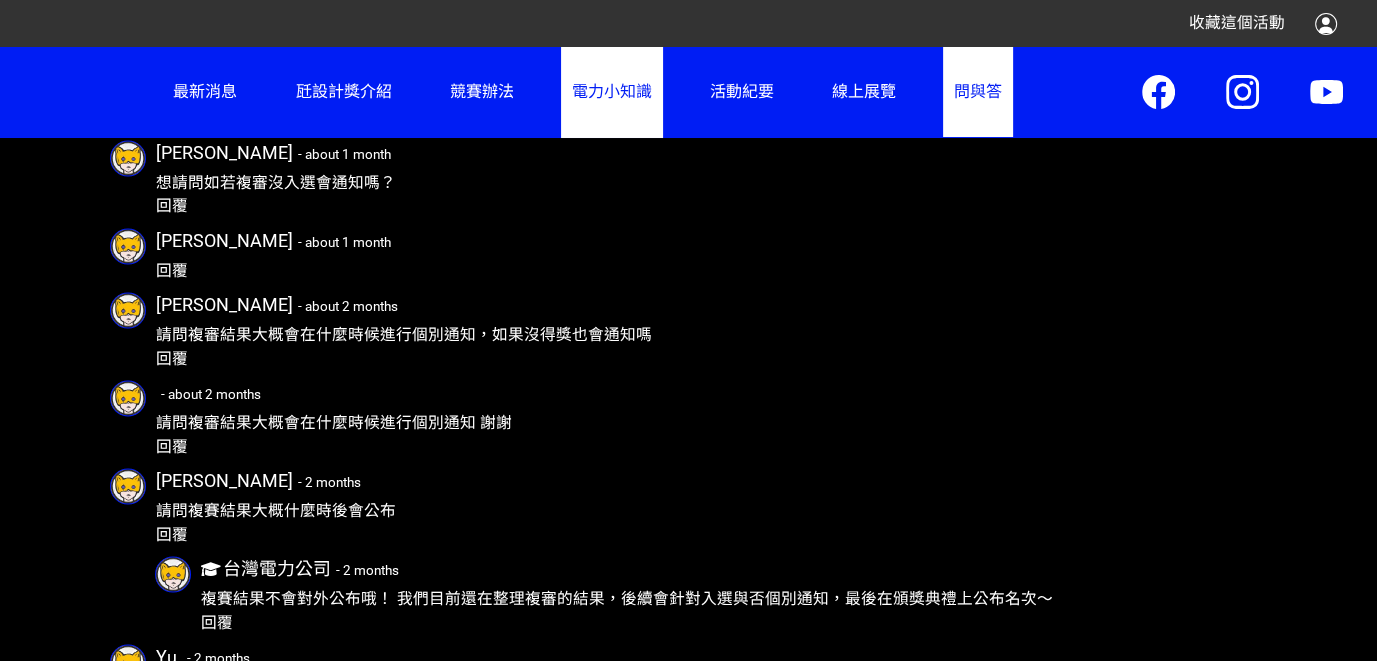 click on "電力小知識" at bounding box center (612, 91) 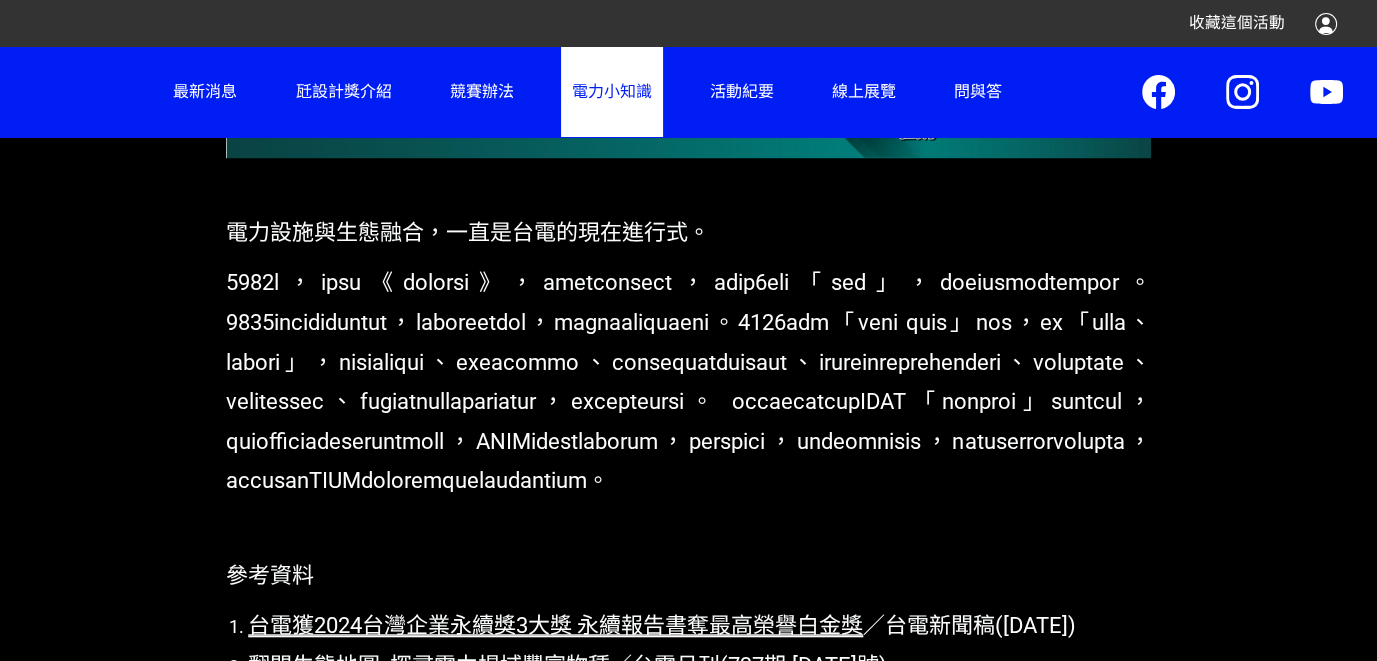 scroll, scrollTop: 1555, scrollLeft: 0, axis: vertical 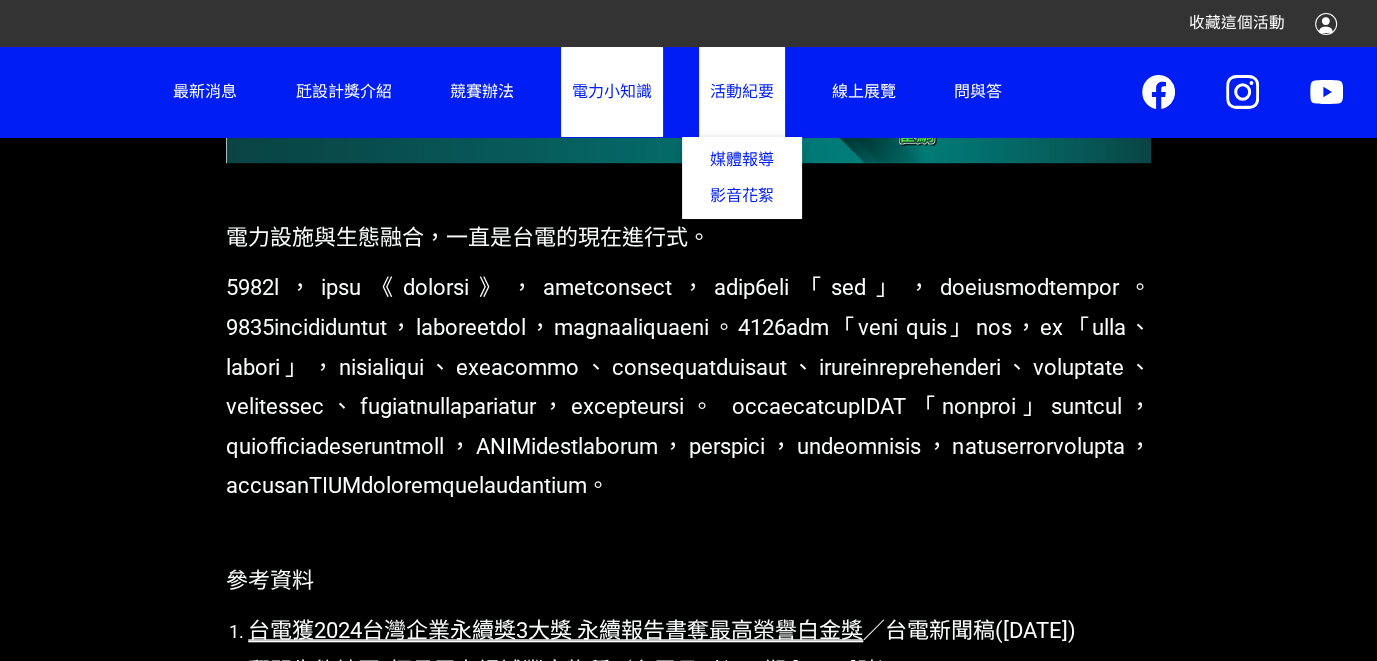 click on "活動紀要" at bounding box center (742, 91) 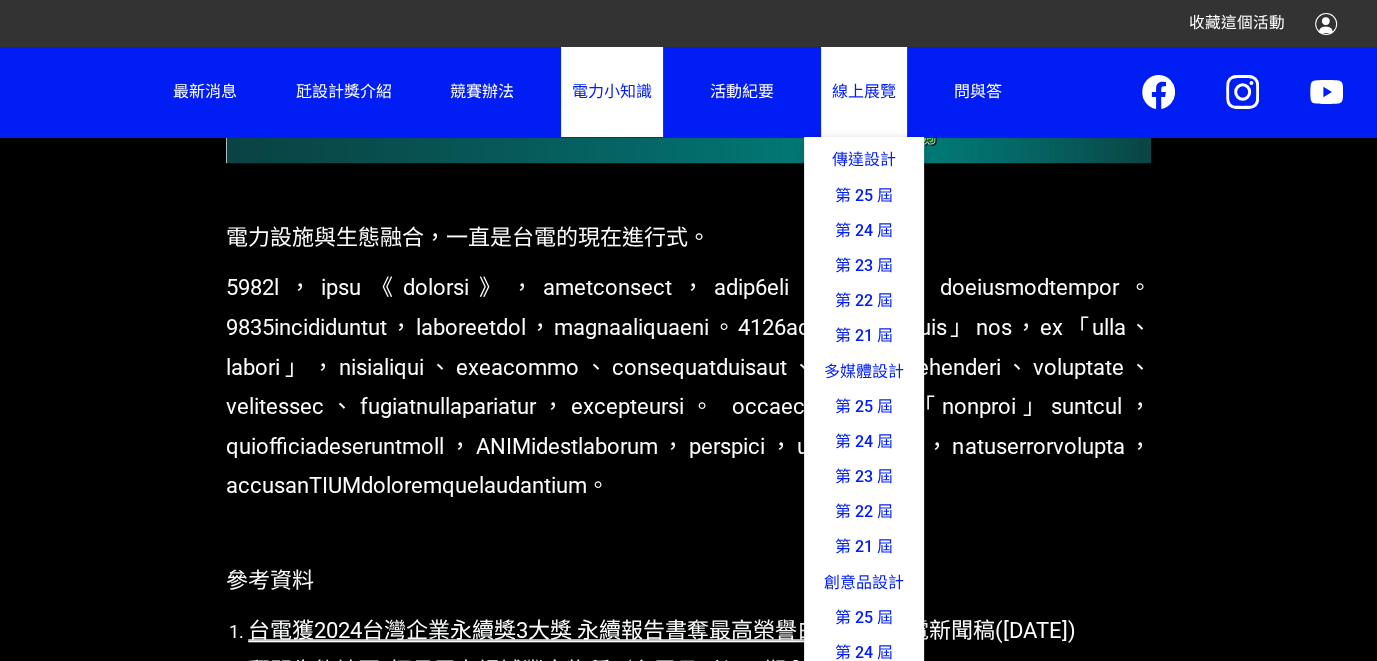 click on "線上展覽 傳達設計 第 25 屆 第 24 屆 第 23 屆 第 22 屆 第 21 屆 多媒體設計 第 25 屆 第 24 屆 第 23 屆 第 22 屆 第 21 屆 創意品設計 第 25 屆 第 24 屆 第 23 屆 第 22 屆 第 21 屆" at bounding box center [864, 91] 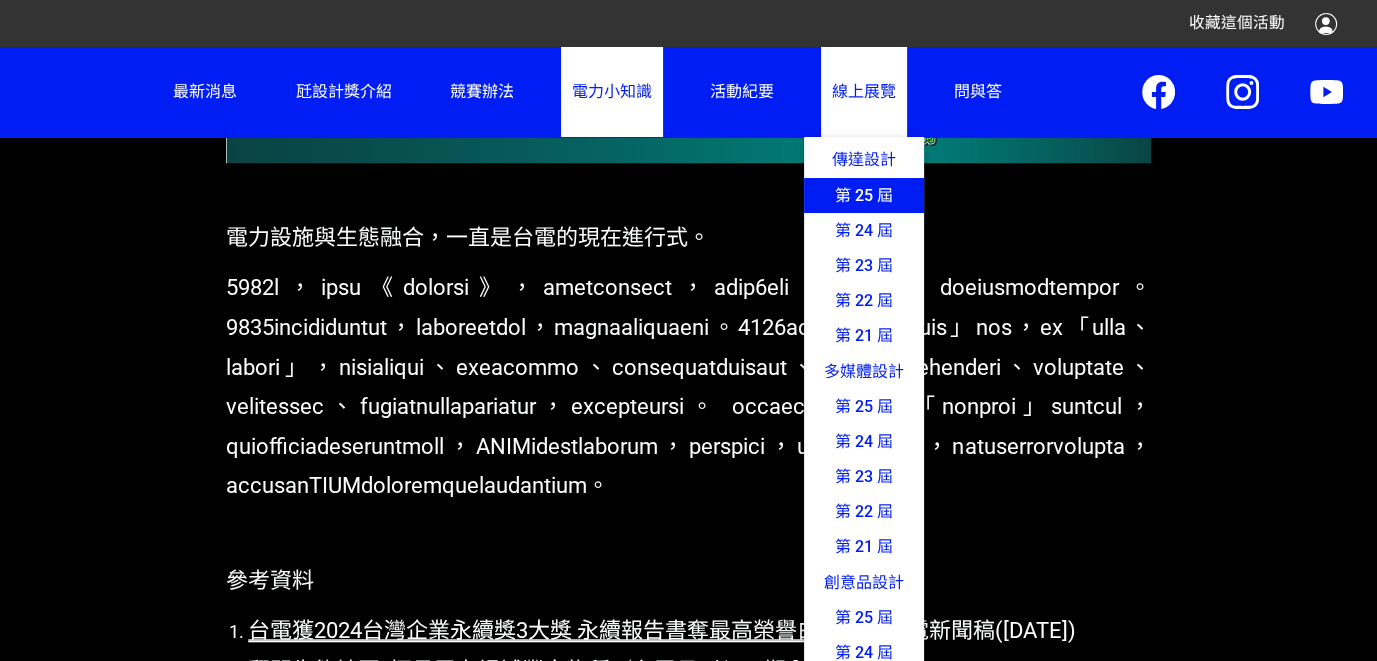 click on "第 25 屆" 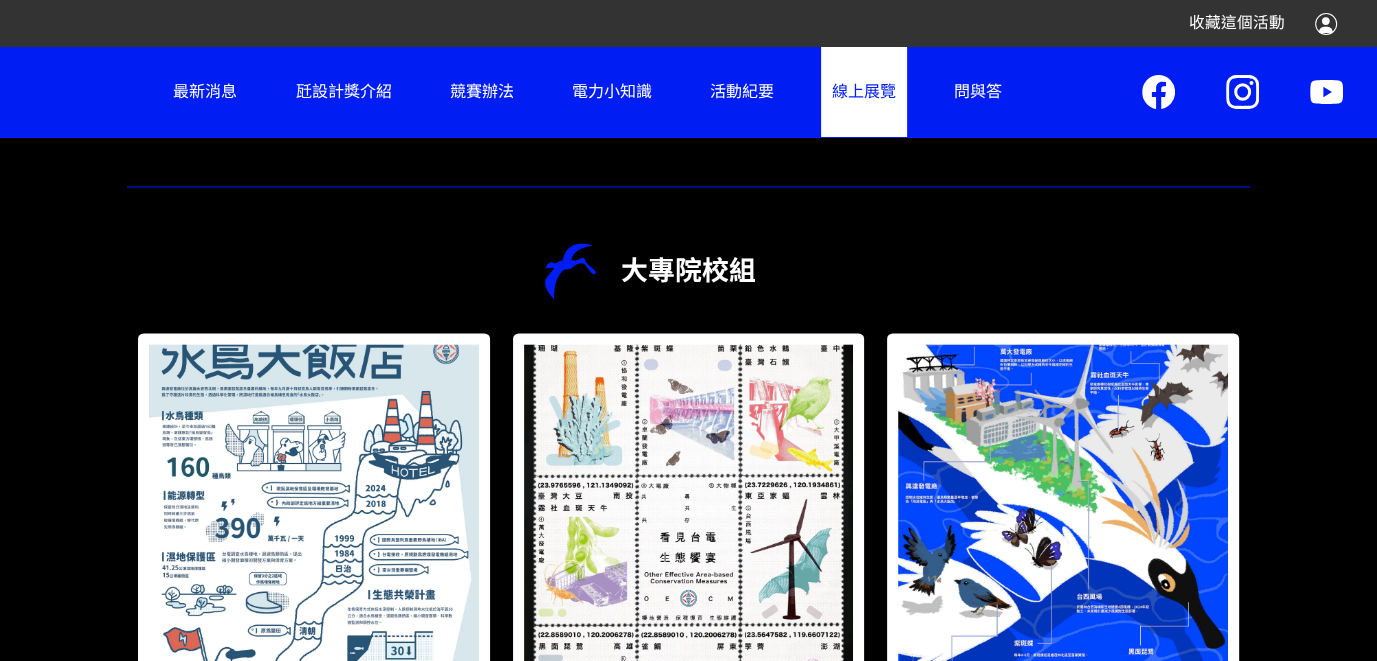 scroll, scrollTop: 3044, scrollLeft: 0, axis: vertical 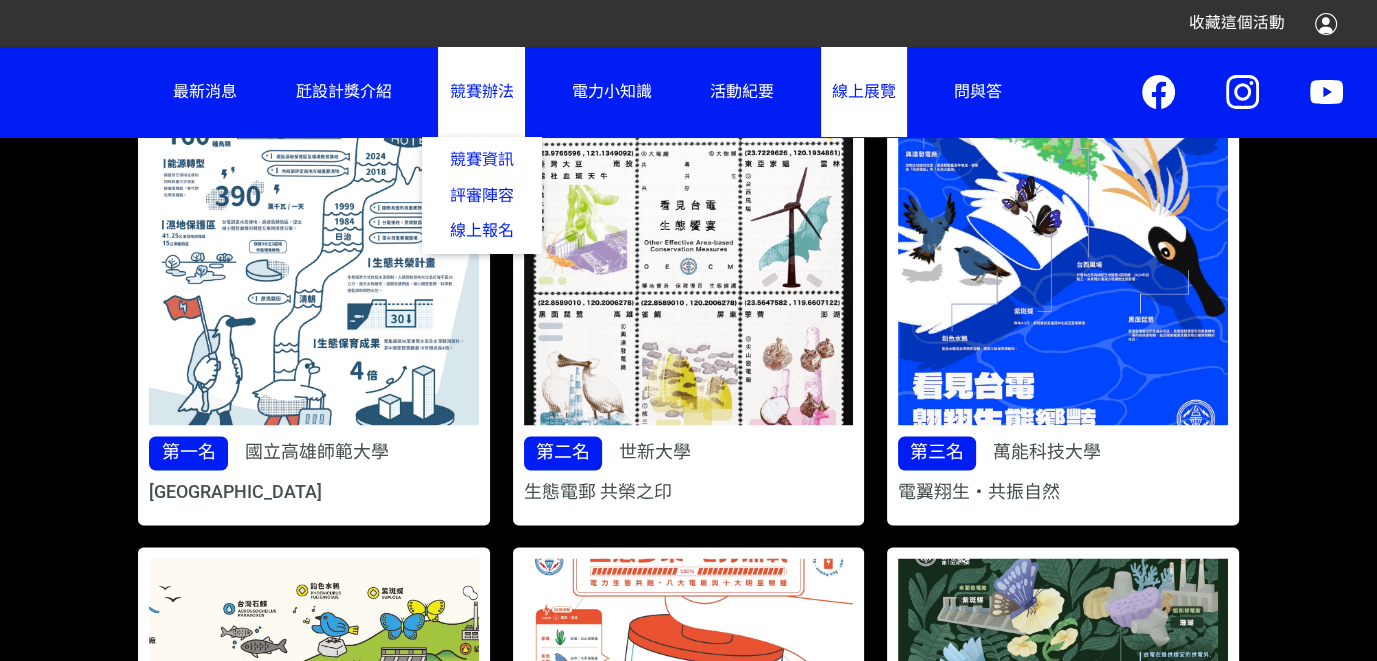 click on "競賽辦法 競賽資訊 評審陣容 線上報名" at bounding box center (481, 91) 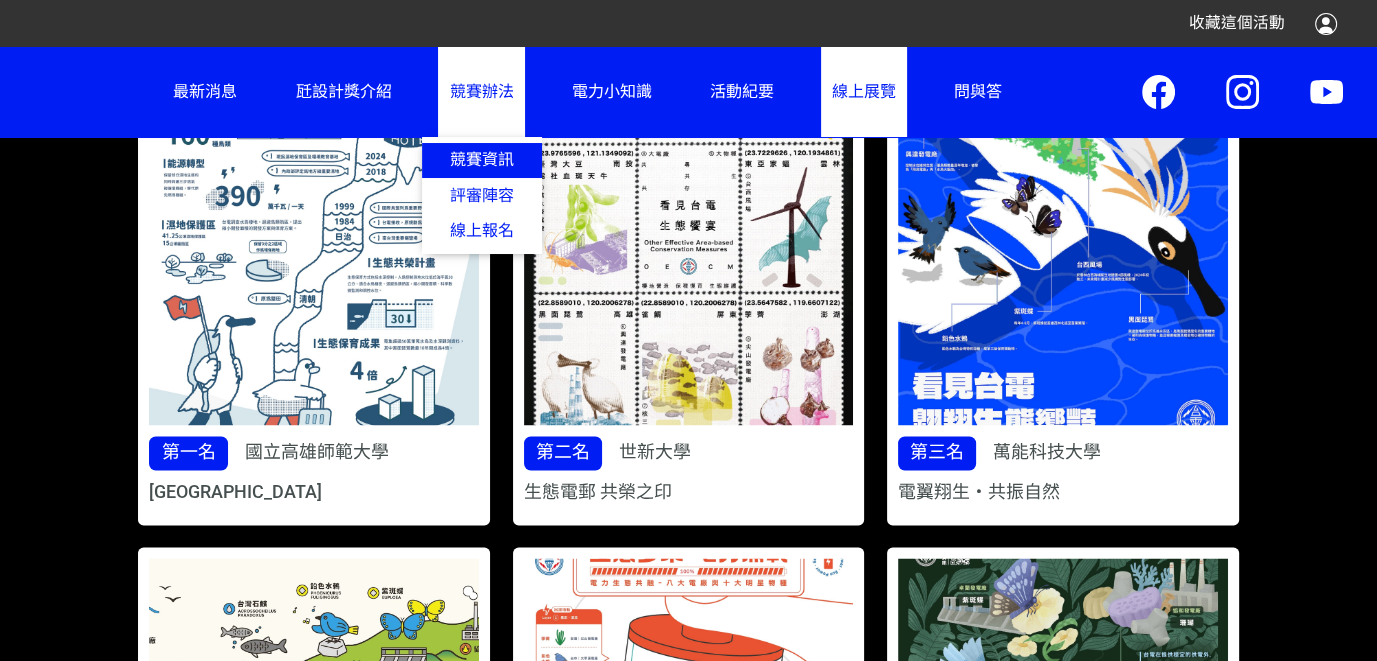 click on "競賽資訊" 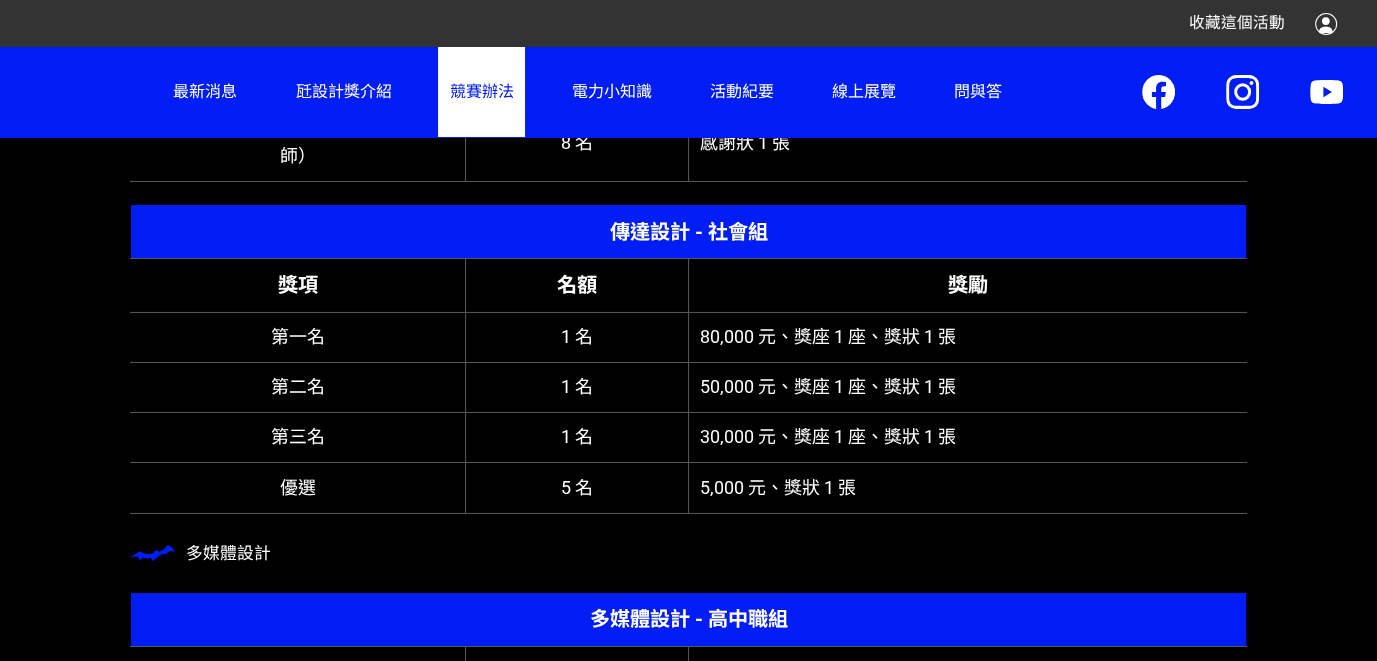 scroll, scrollTop: 6689, scrollLeft: 0, axis: vertical 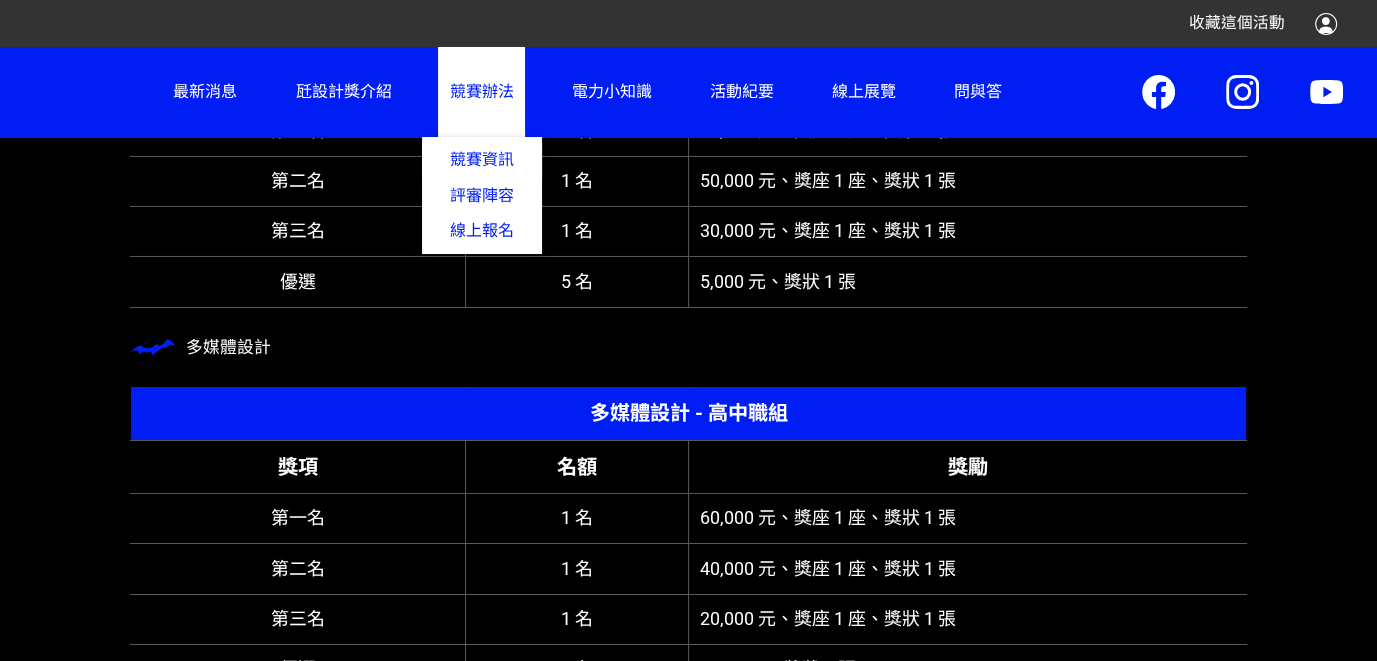 click on "競賽辦法" at bounding box center (482, 91) 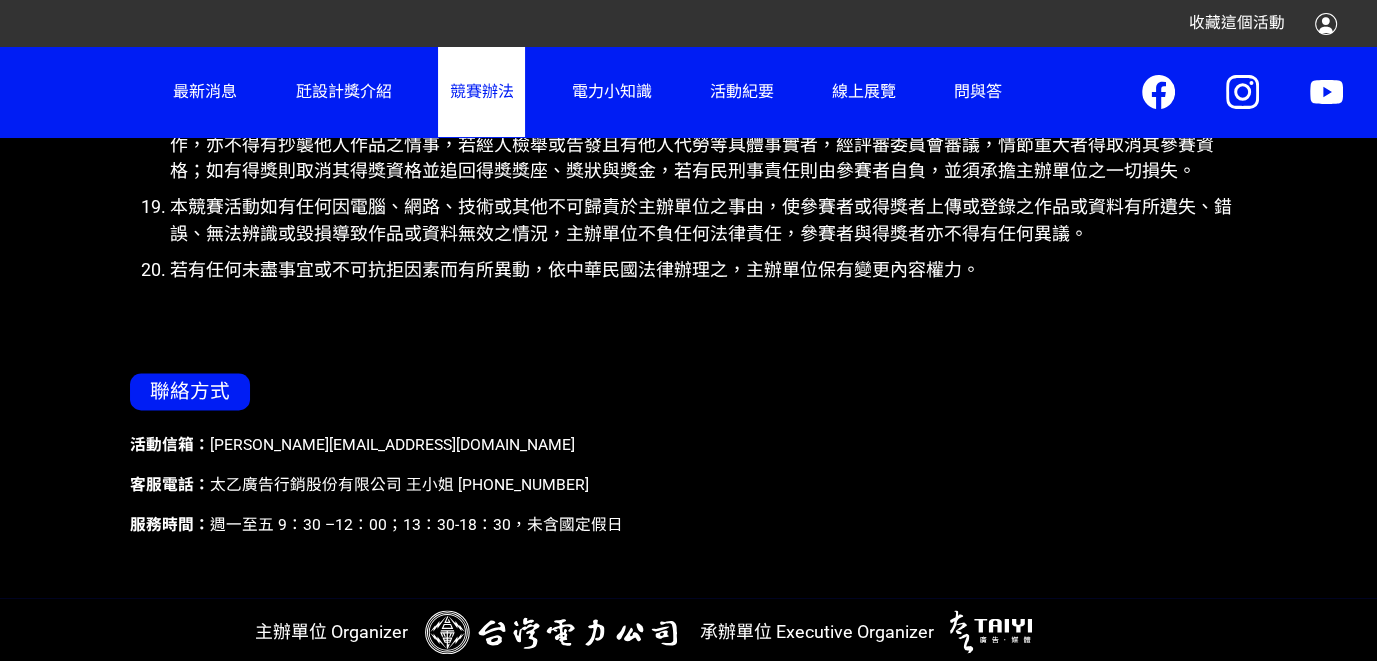 scroll, scrollTop: 9727, scrollLeft: 0, axis: vertical 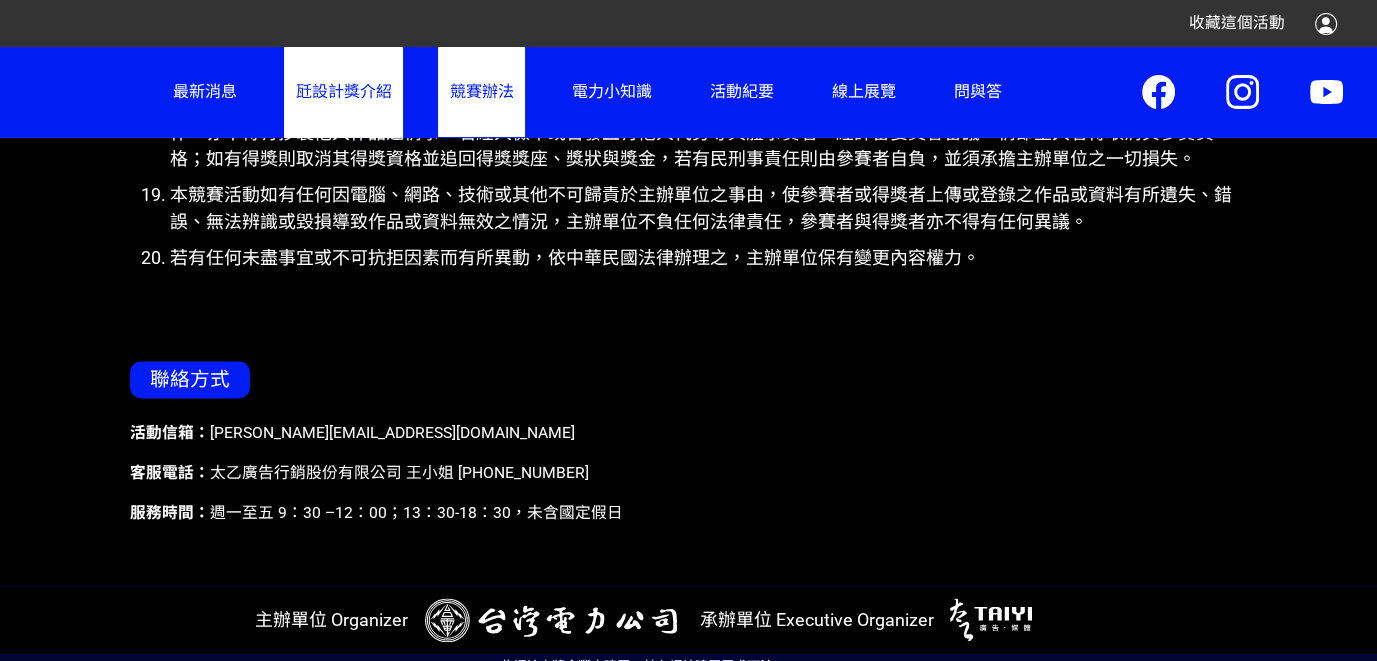 click on "瓩設計獎介紹" at bounding box center (343, 91) 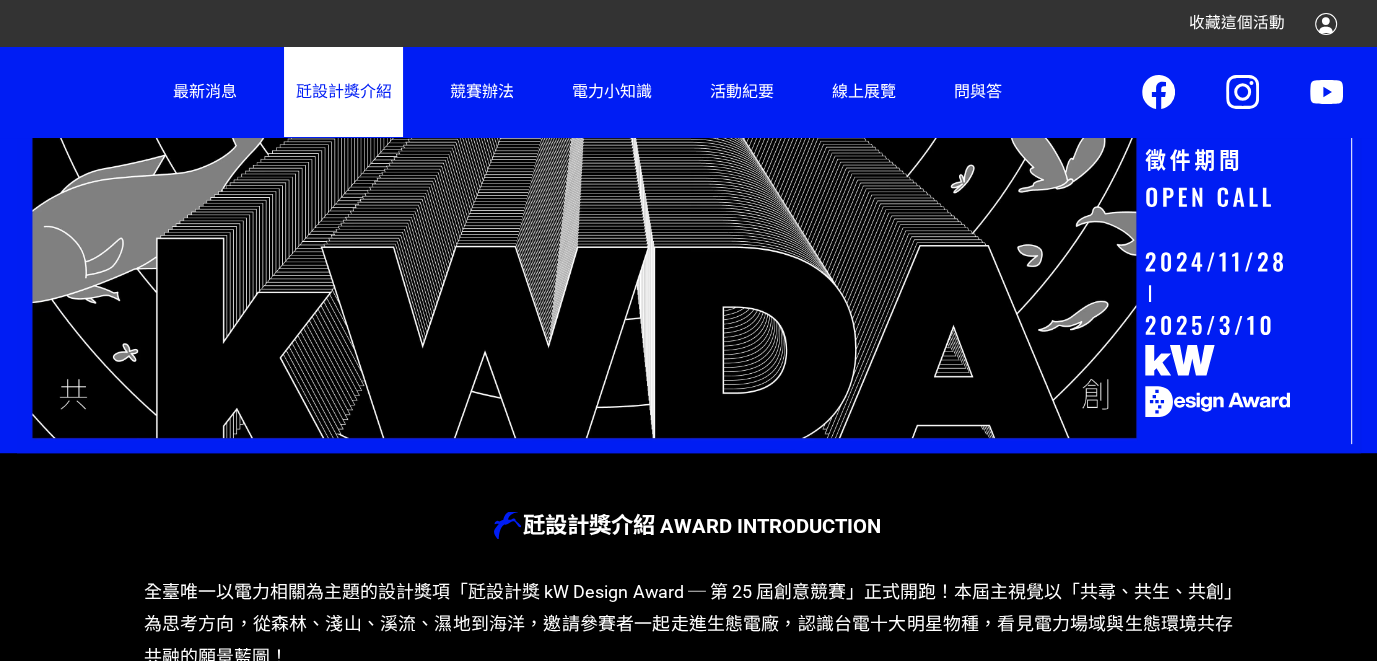 scroll, scrollTop: 667, scrollLeft: 0, axis: vertical 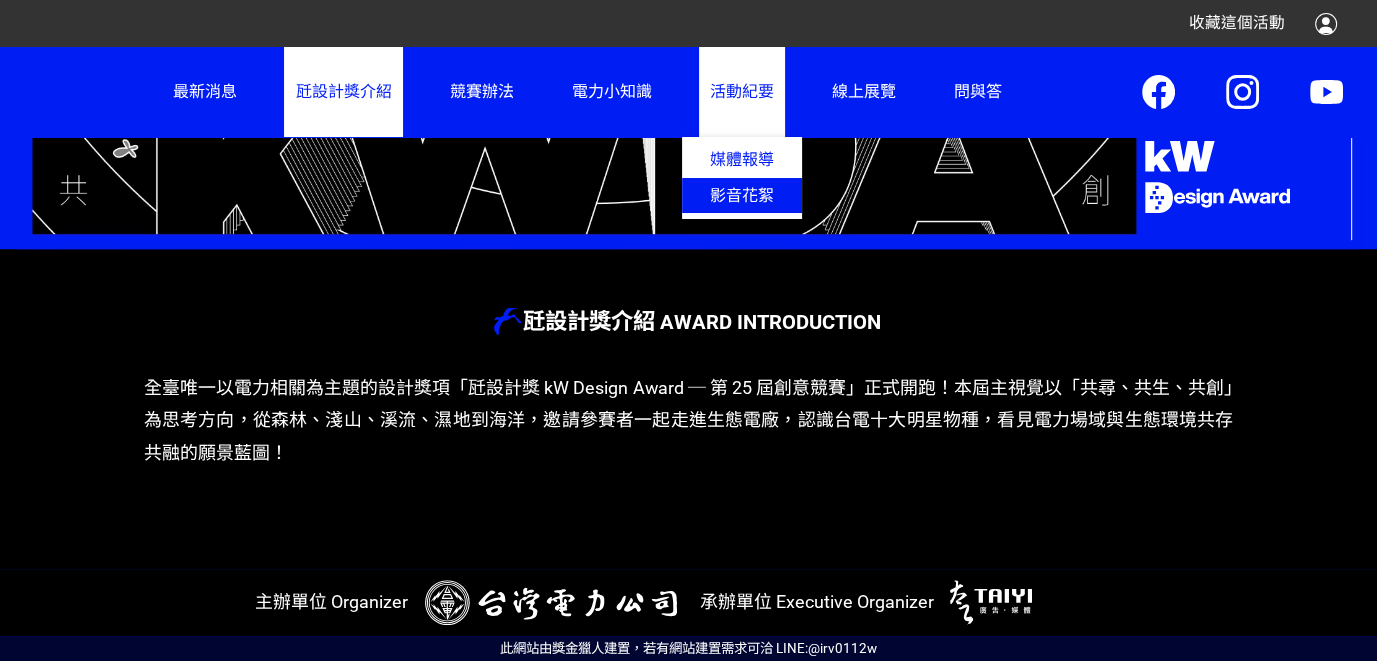 click on "影音花絮" 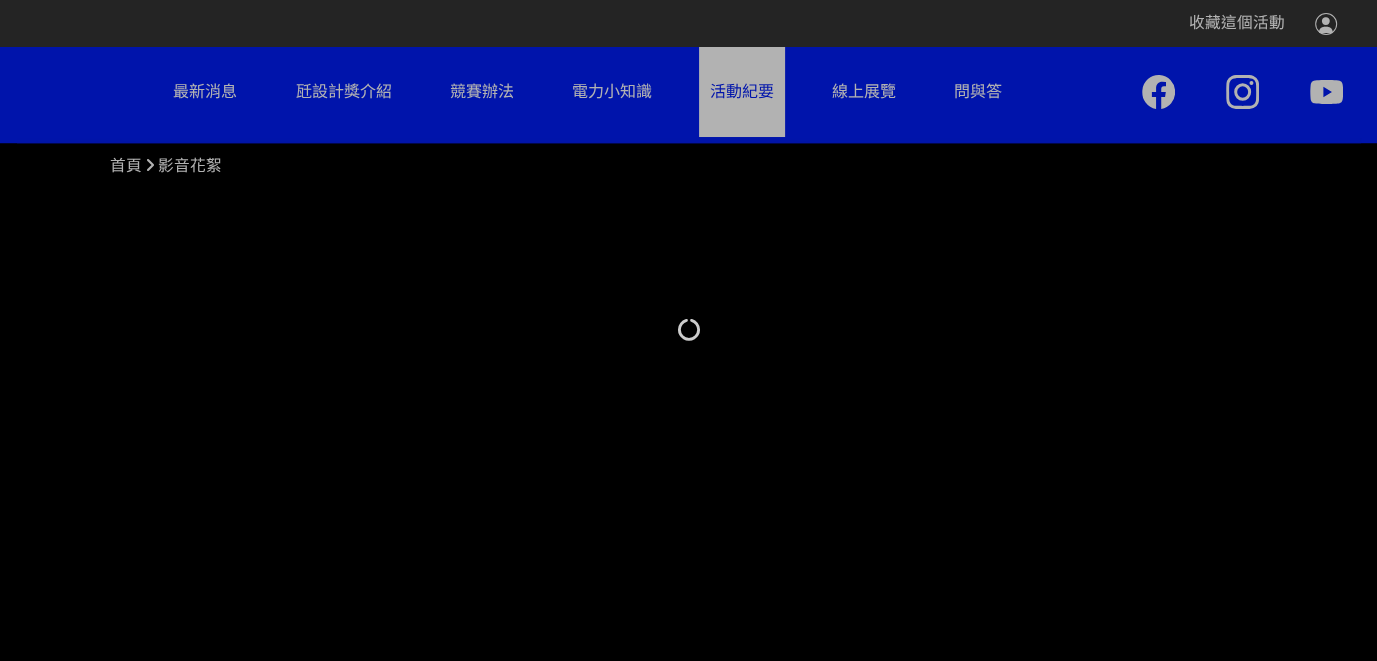 scroll, scrollTop: 755, scrollLeft: 0, axis: vertical 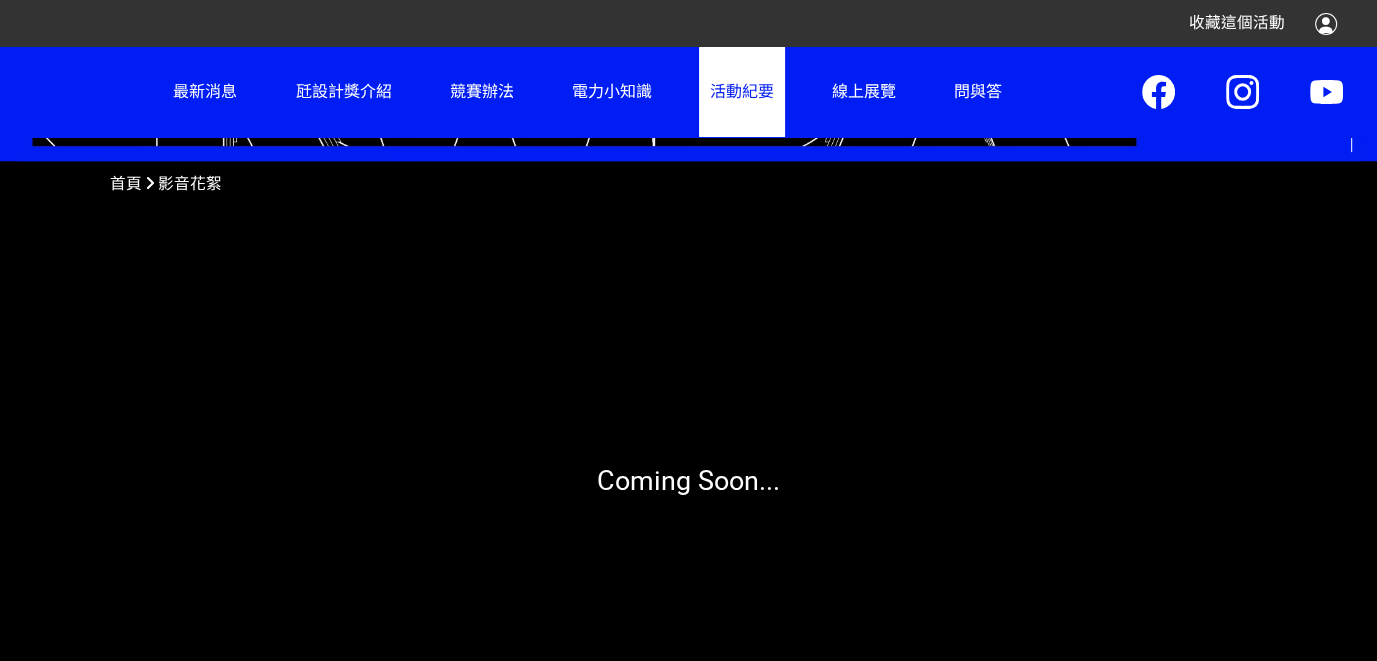 click on "最新消息 瓩設計獎介紹 競賽辦法 競賽資訊 評審陣容 線上報名 電力小知識 活動紀要 媒體報導 影音花絮 線上展覽 傳達設計 第 25 屆 第 24 屆 第 23 屆 第 22 屆 第 21 屆 多媒體設計 第 25 屆 第 24 屆 第 23 屆 第 22 屆 第 21 屆 創意品設計 第 25 屆 第 24 屆 第 23 屆 第 22 屆 第 21 屆 問與答" at bounding box center (587, 92) 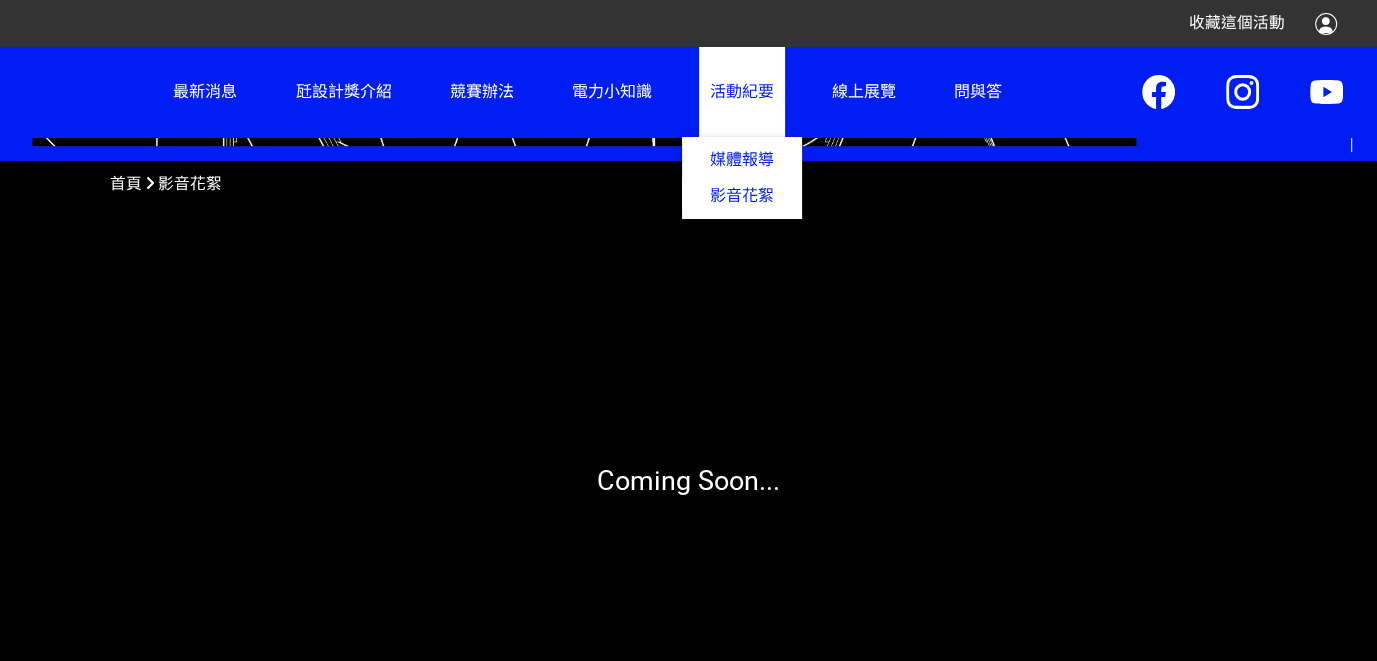 drag, startPoint x: 740, startPoint y: 115, endPoint x: 725, endPoint y: 119, distance: 15.524175 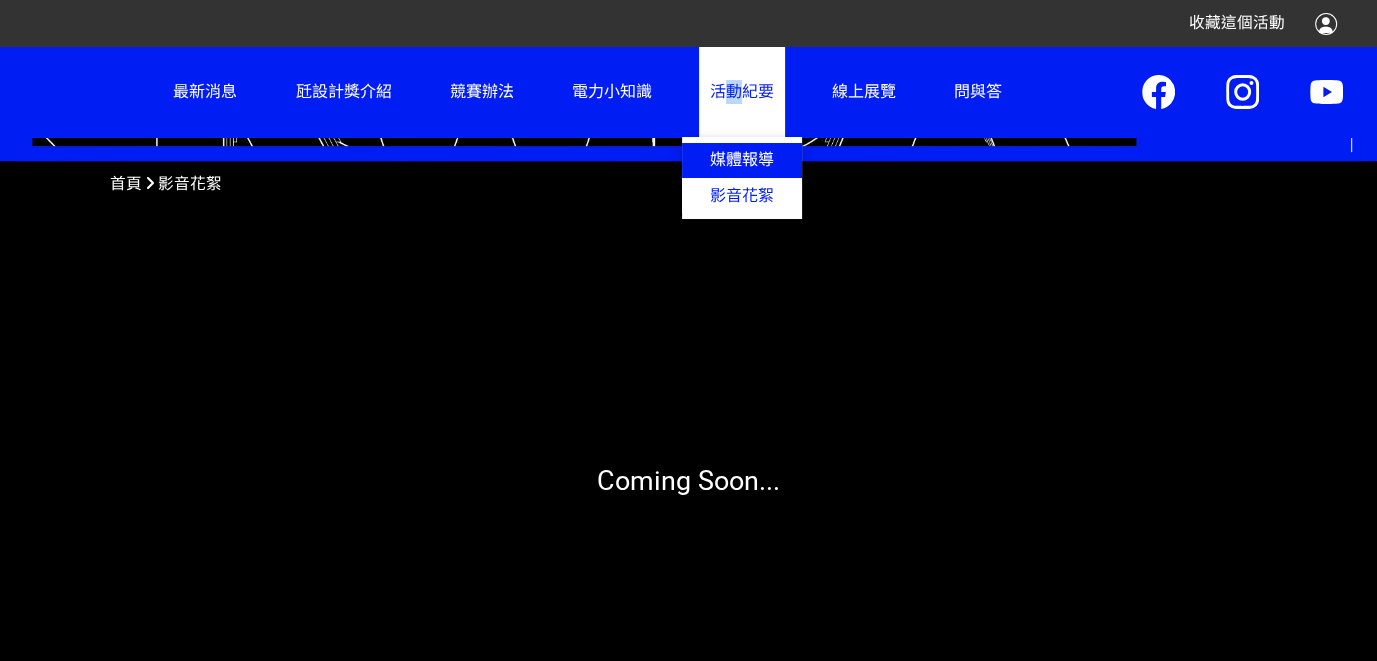 click on "媒體報導" 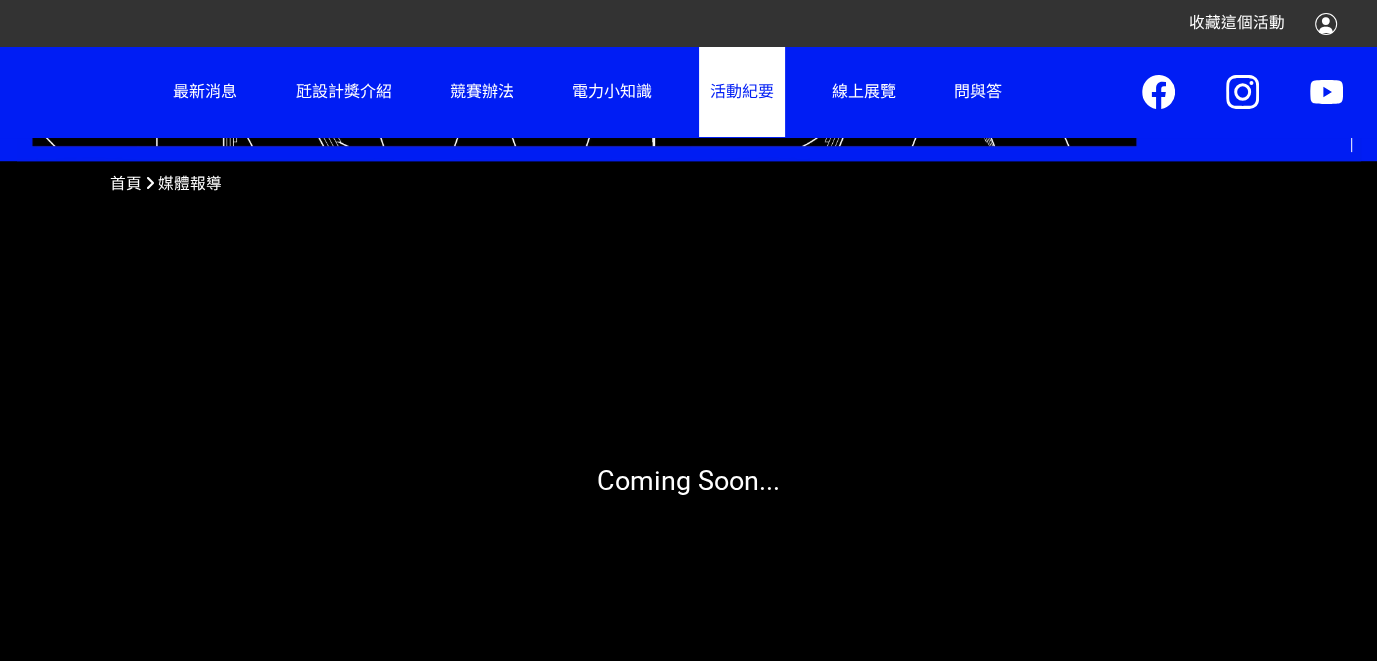 click on "線上展覽" at bounding box center (864, 91) 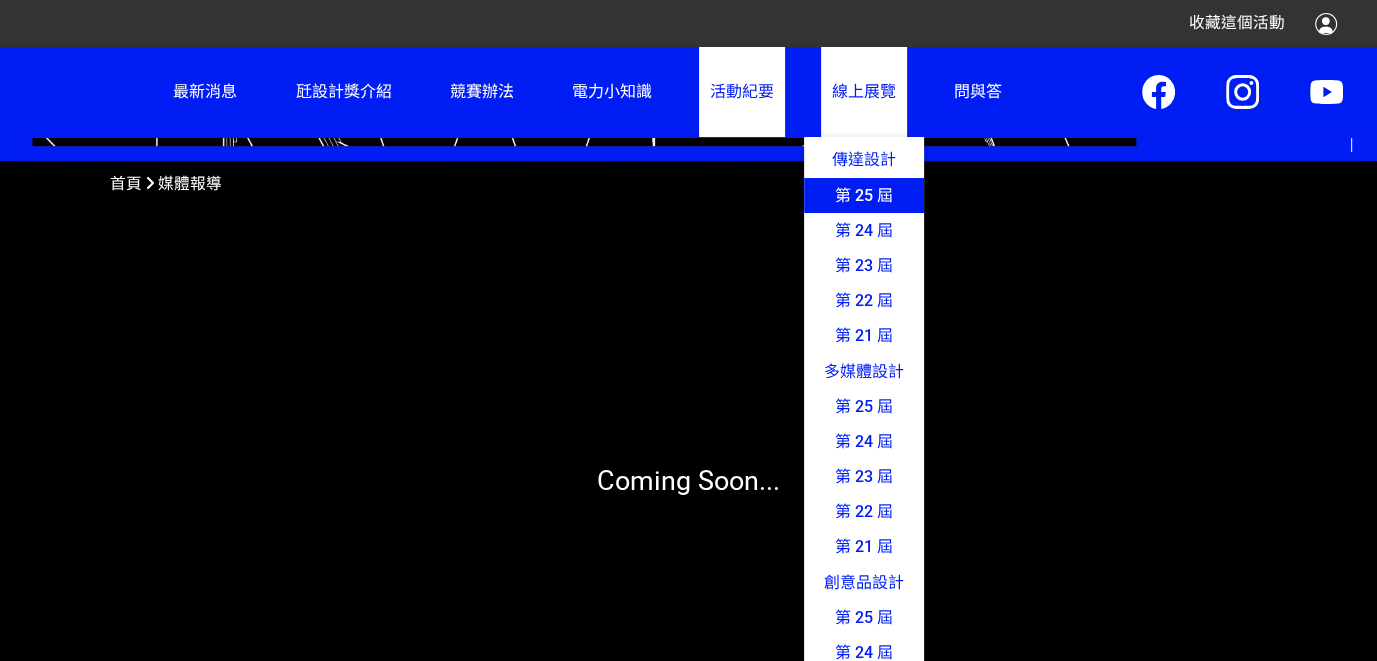 click on "第 25 屆" 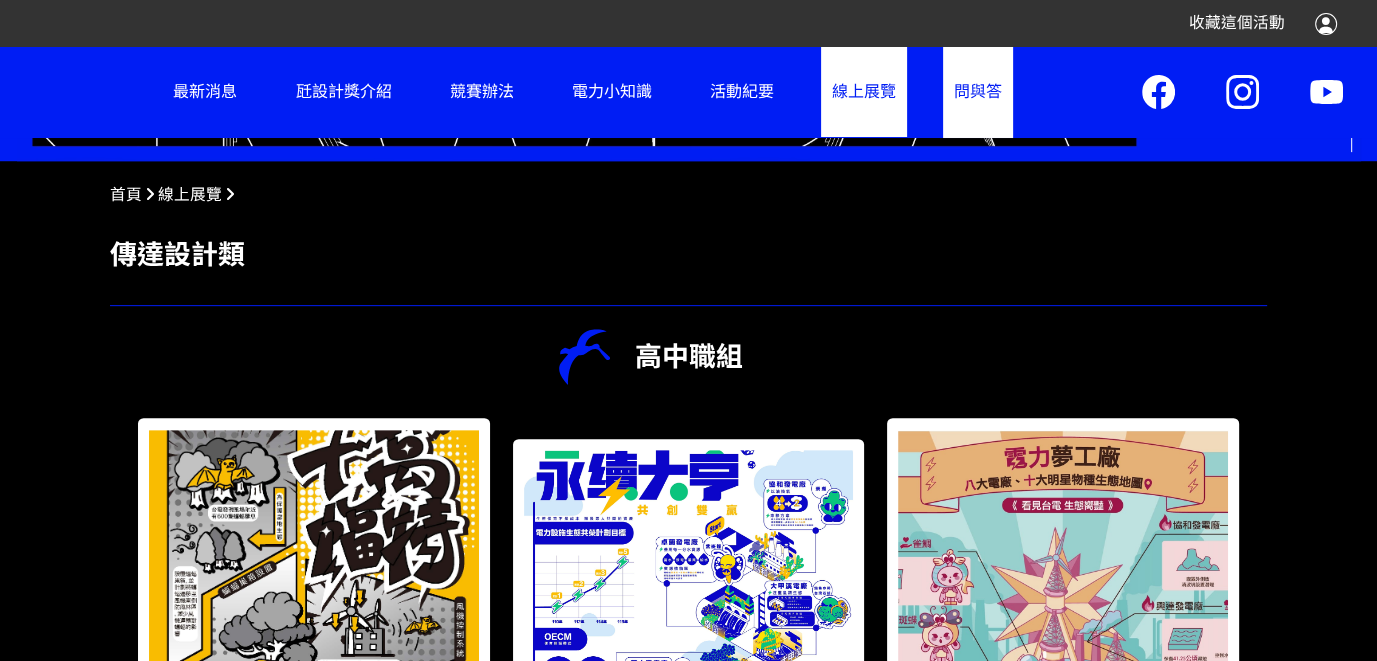 scroll, scrollTop: 778, scrollLeft: 0, axis: vertical 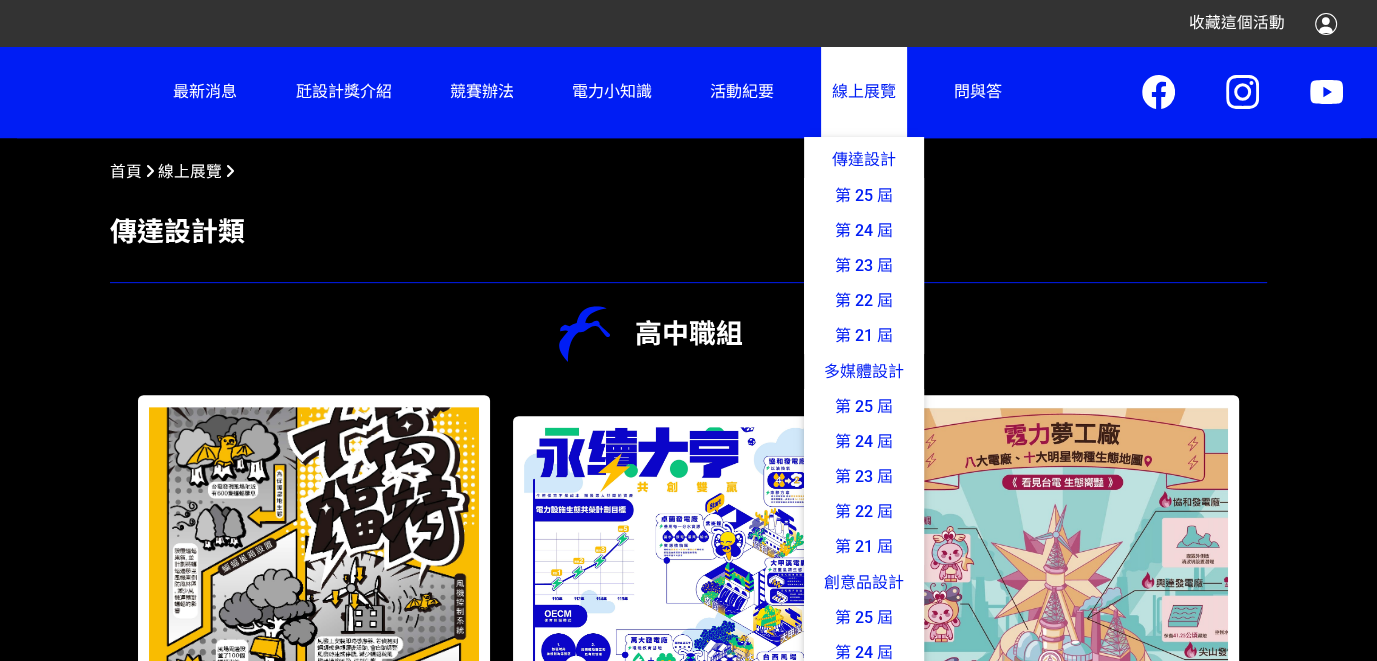 click on "線上展覽" at bounding box center (864, 91) 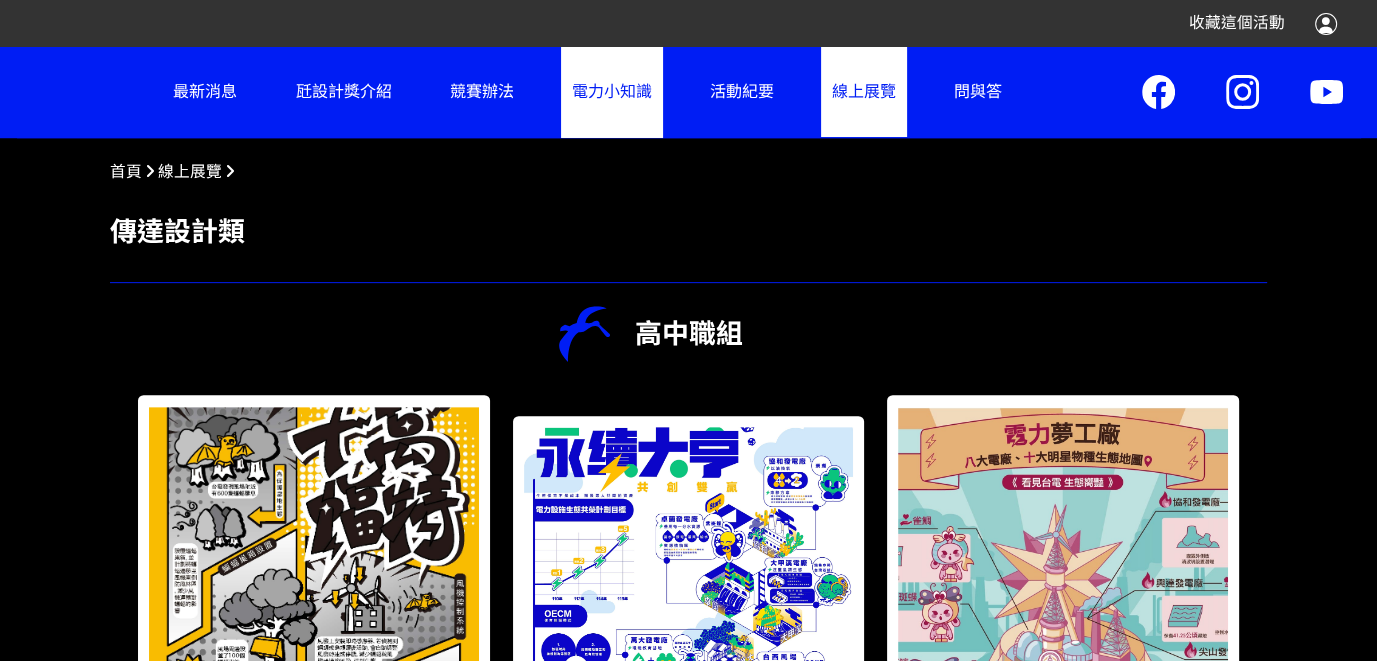 click on "電力小知識" at bounding box center (612, 91) 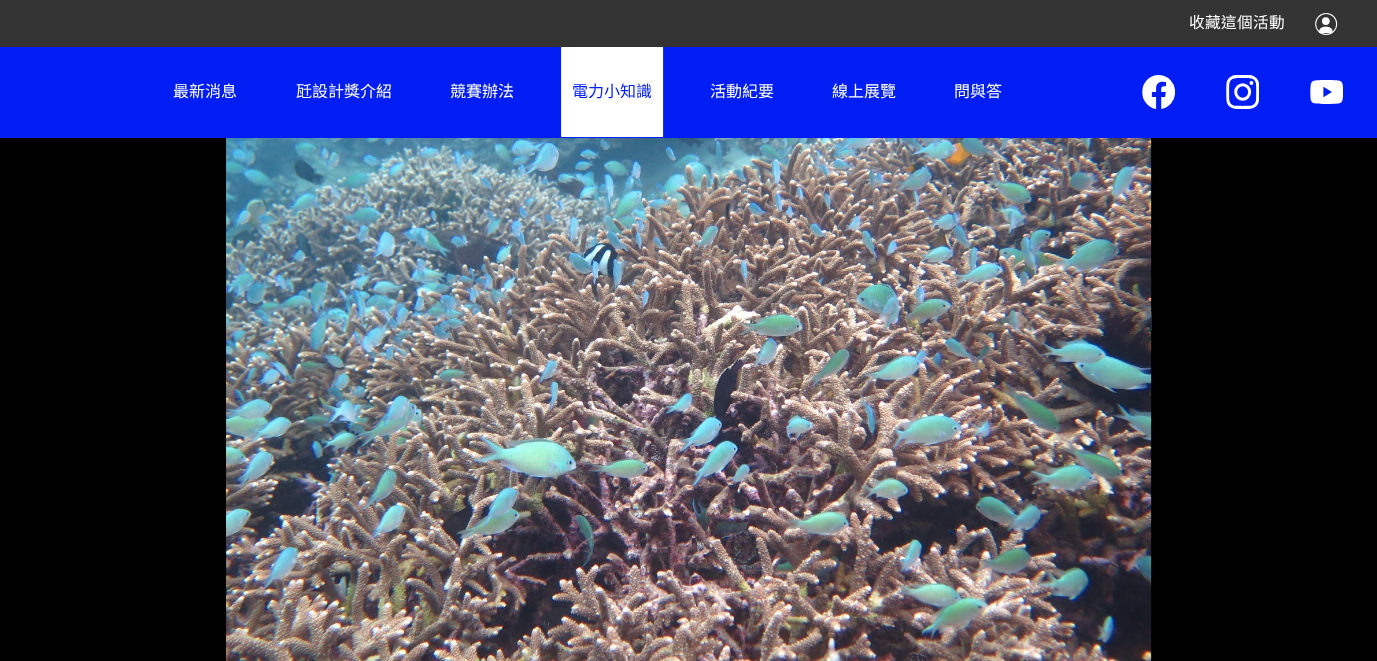 scroll, scrollTop: 13691, scrollLeft: 0, axis: vertical 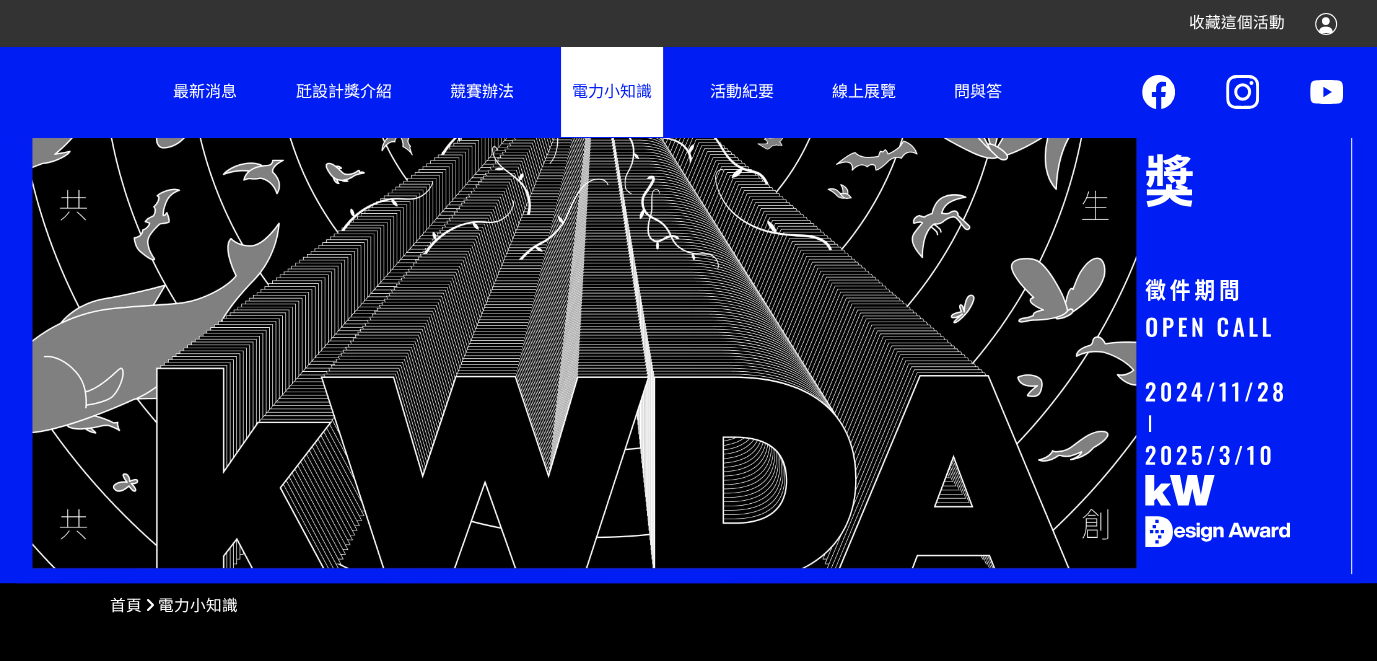 click on "首頁" at bounding box center (126, 605) 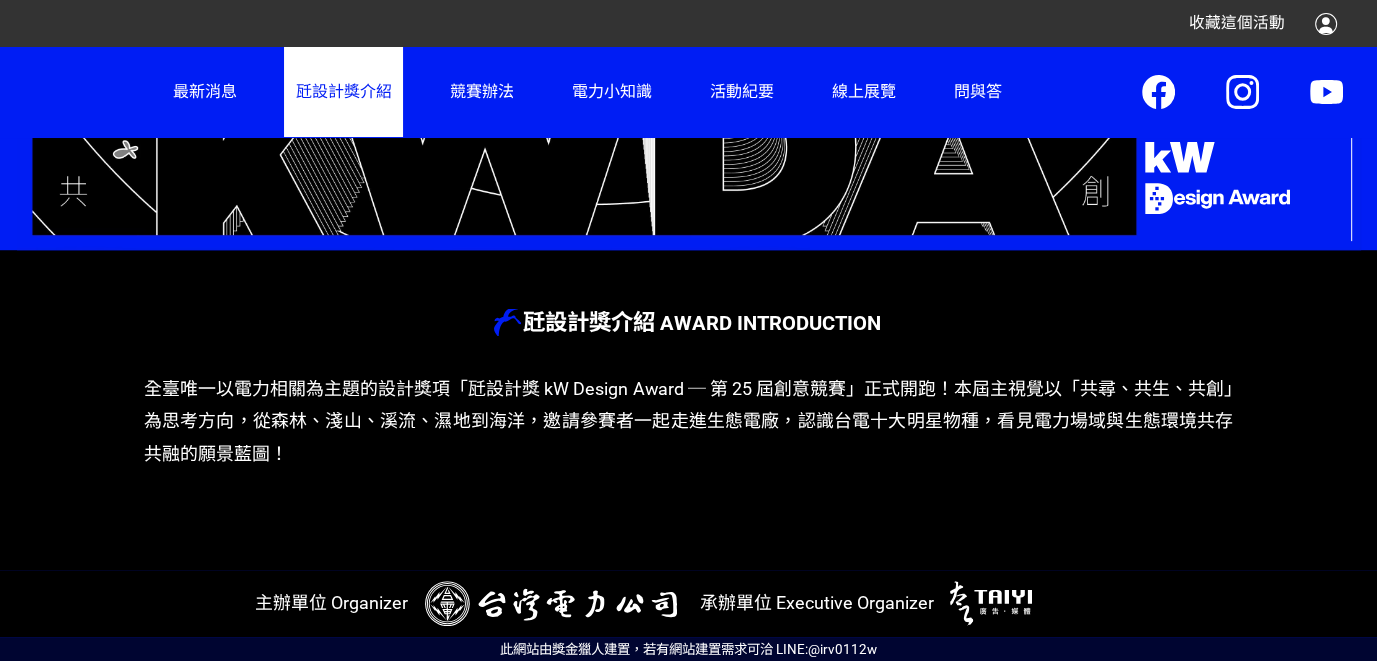 scroll, scrollTop: 667, scrollLeft: 0, axis: vertical 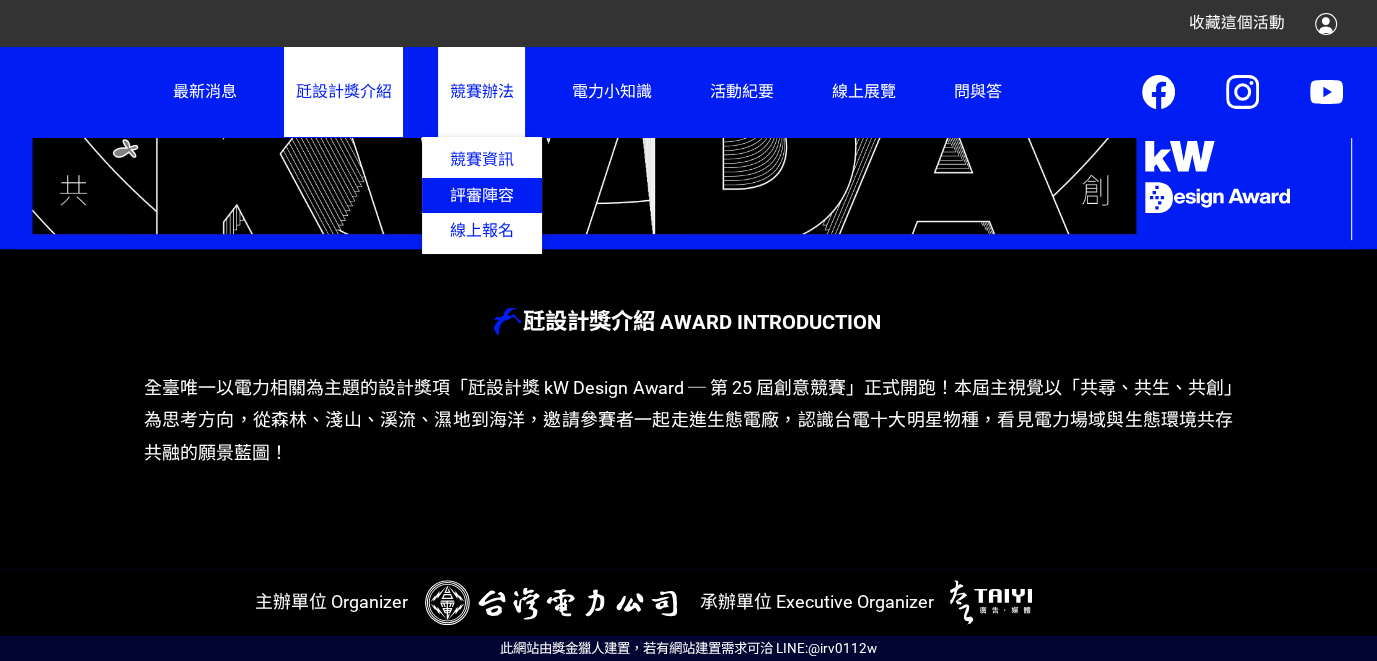 click on "評審陣容" 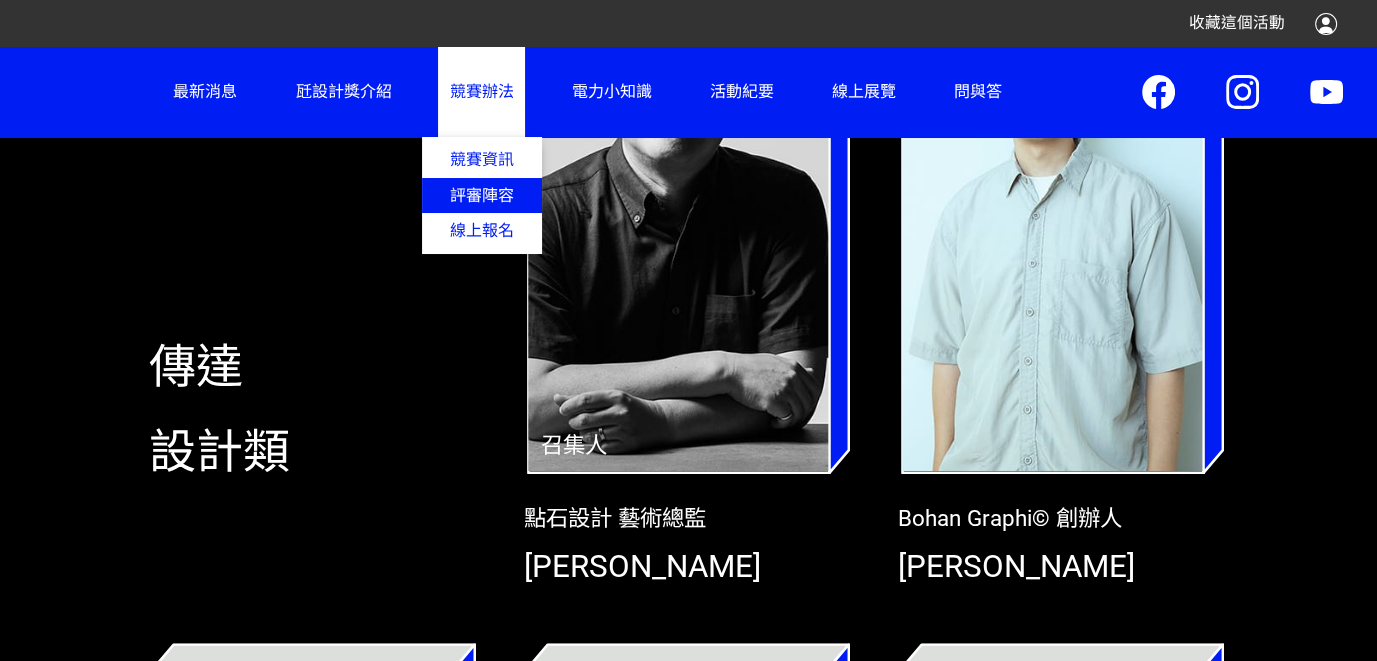 scroll, scrollTop: 778, scrollLeft: 0, axis: vertical 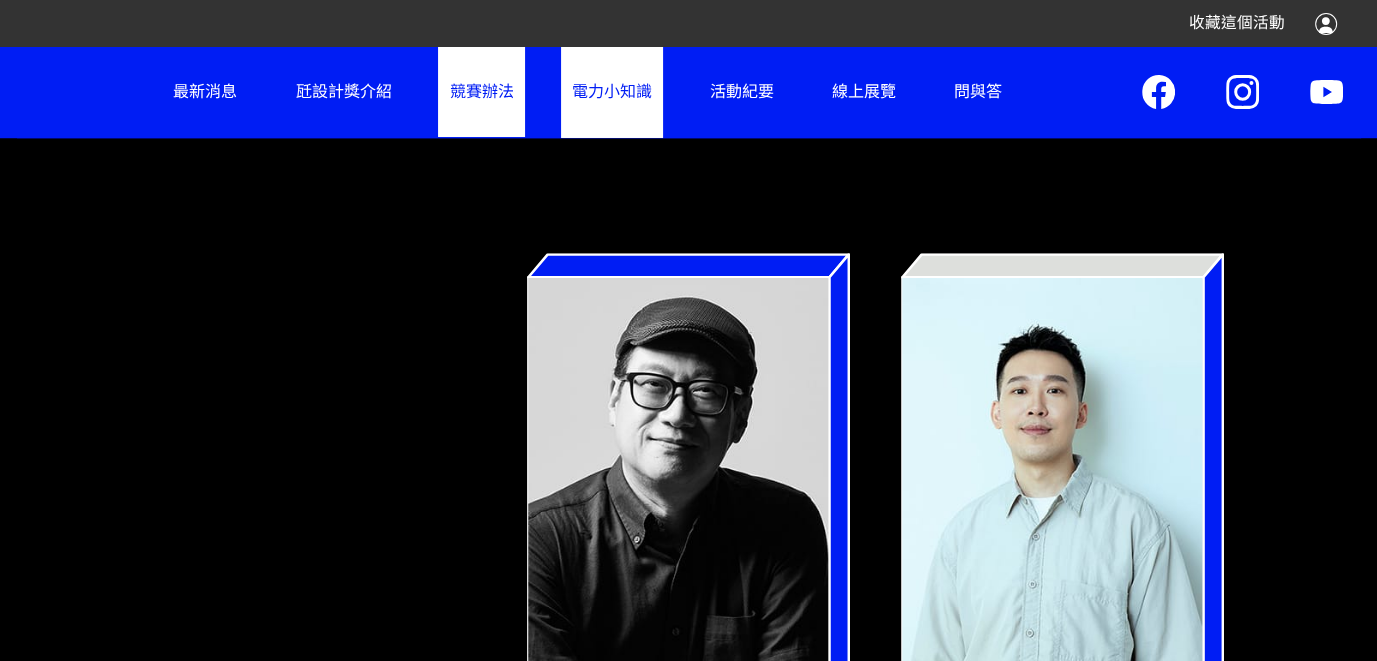 click on "電力小知識" at bounding box center (612, 91) 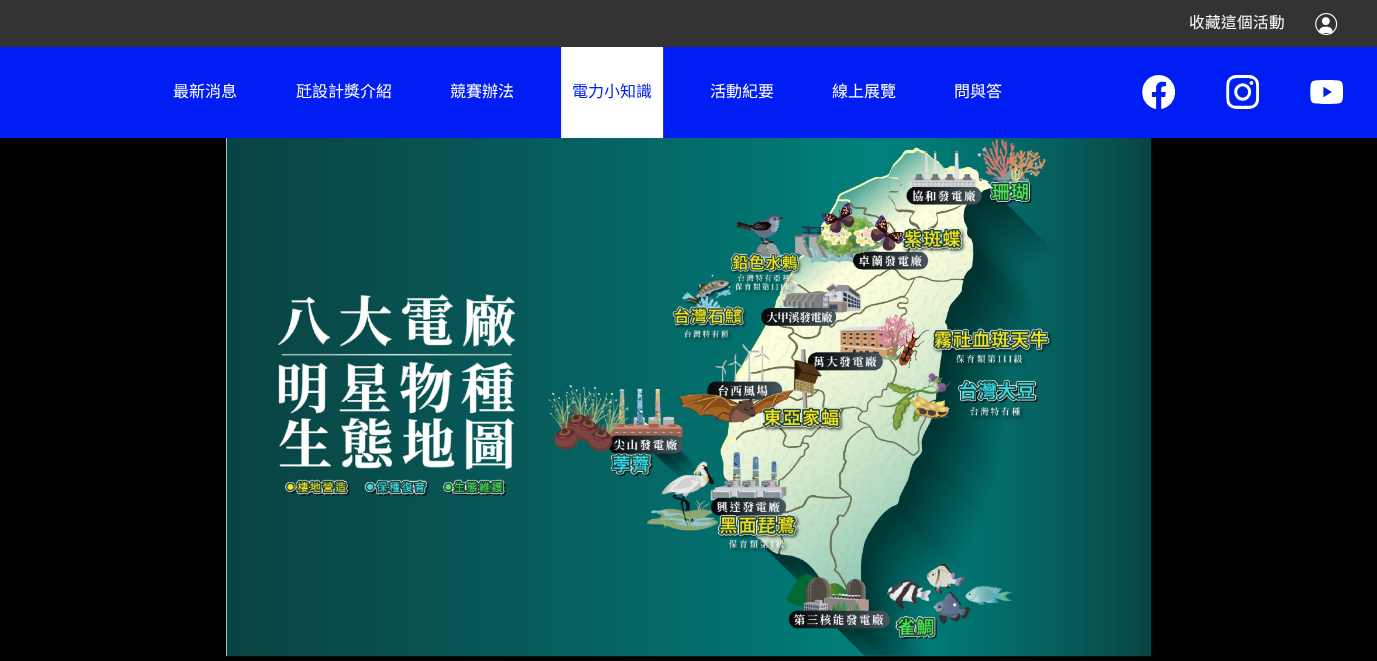 scroll, scrollTop: 1089, scrollLeft: 0, axis: vertical 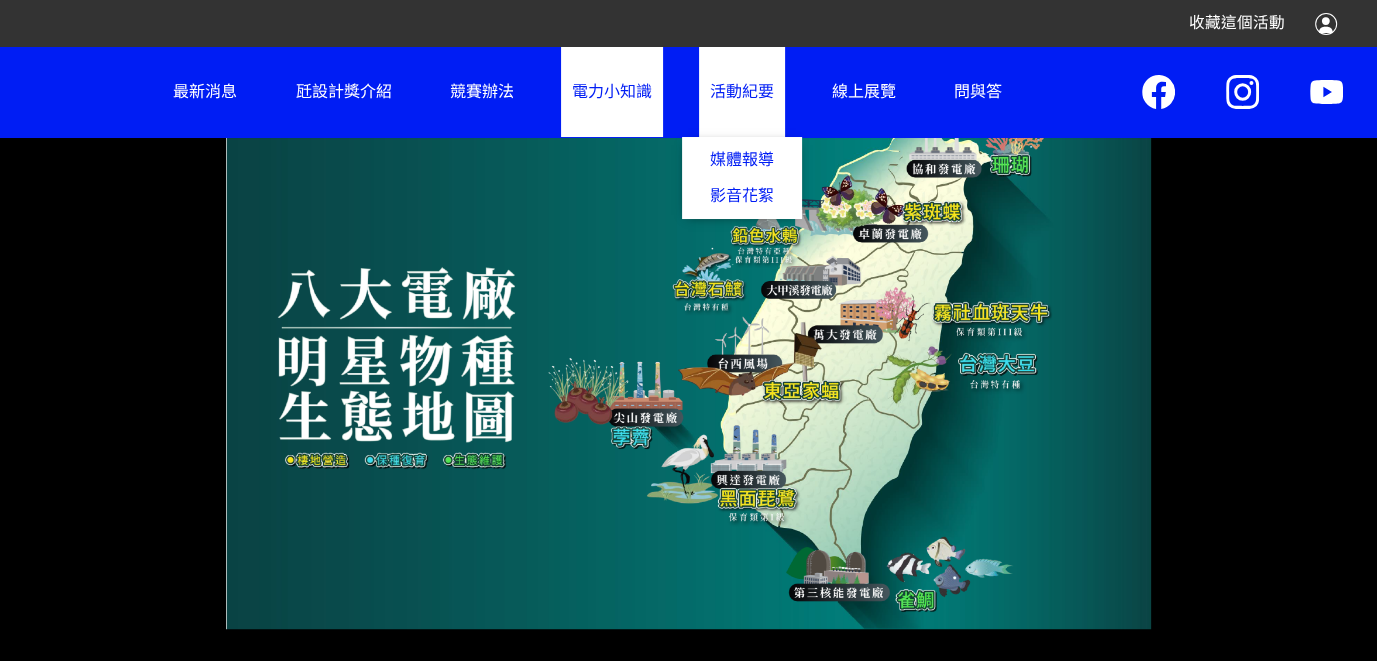 click on "活動紀要 媒體報導 影音花絮" at bounding box center (742, 91) 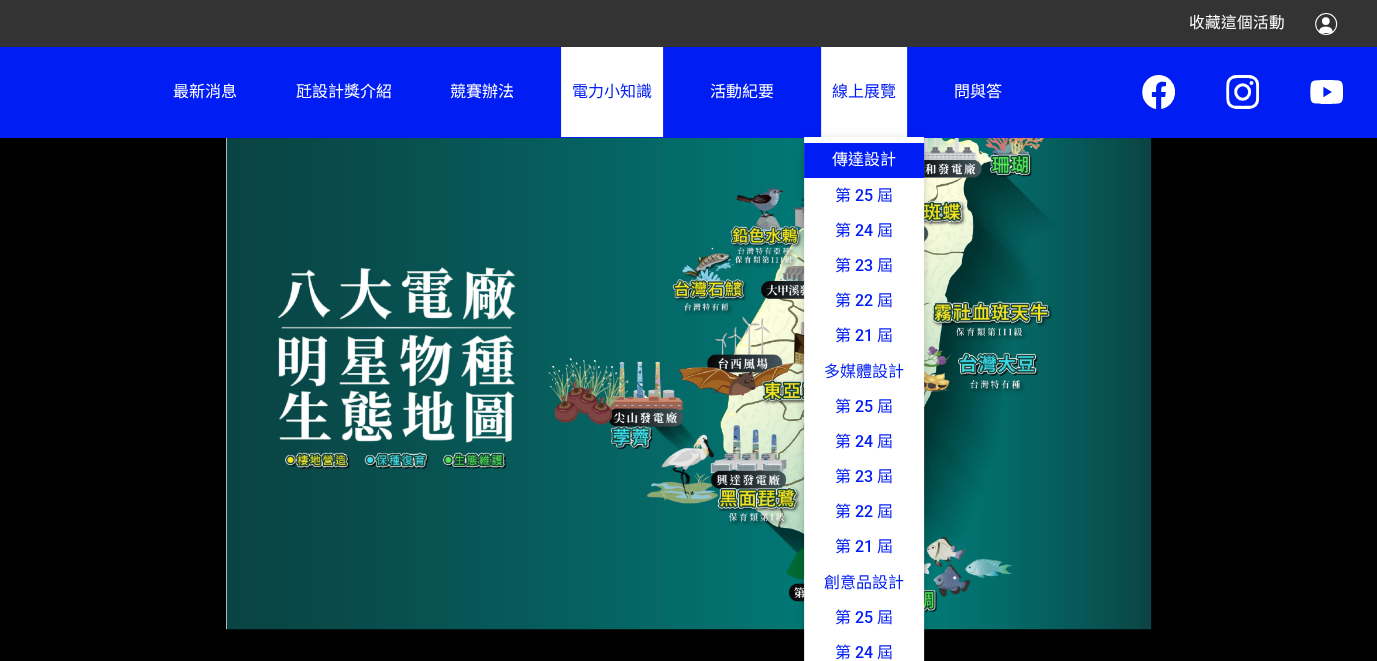 click on "傳達設計" 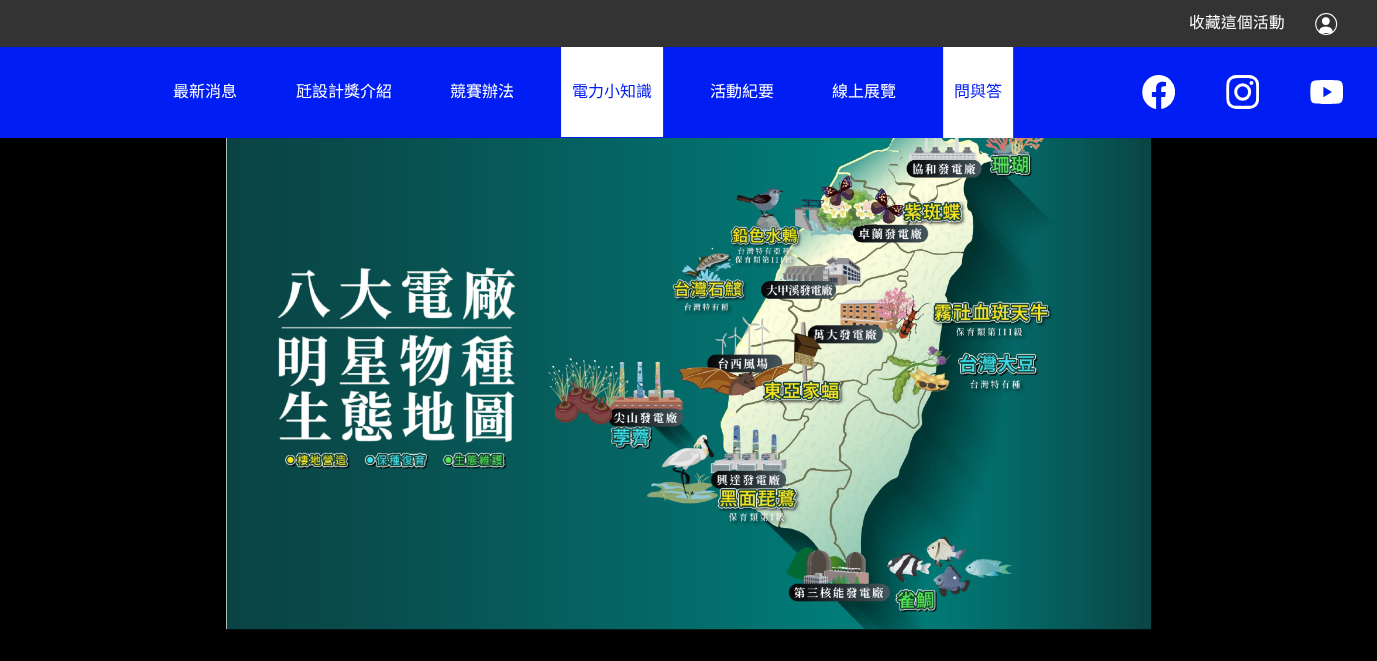 click on "問與答" at bounding box center [978, 91] 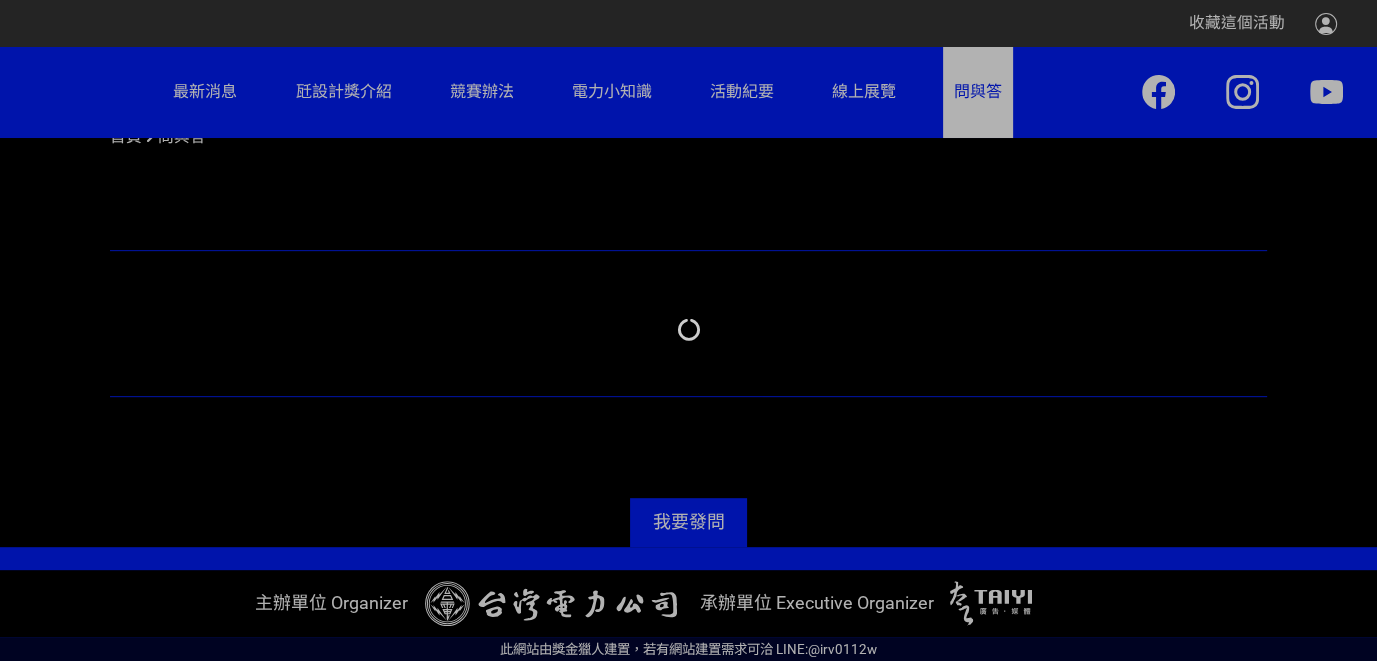 scroll, scrollTop: 755, scrollLeft: 0, axis: vertical 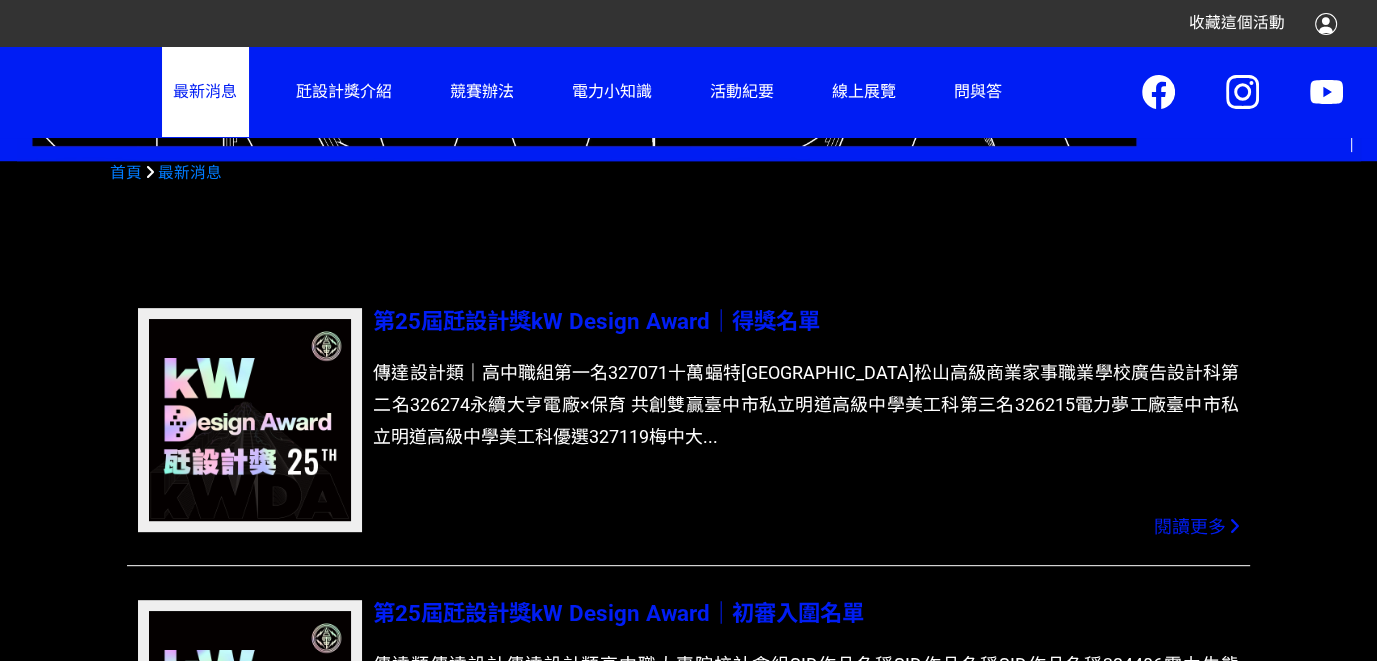click on "第25屆瓩設計獎kW Design Award｜得獎名單" at bounding box center (596, 321) 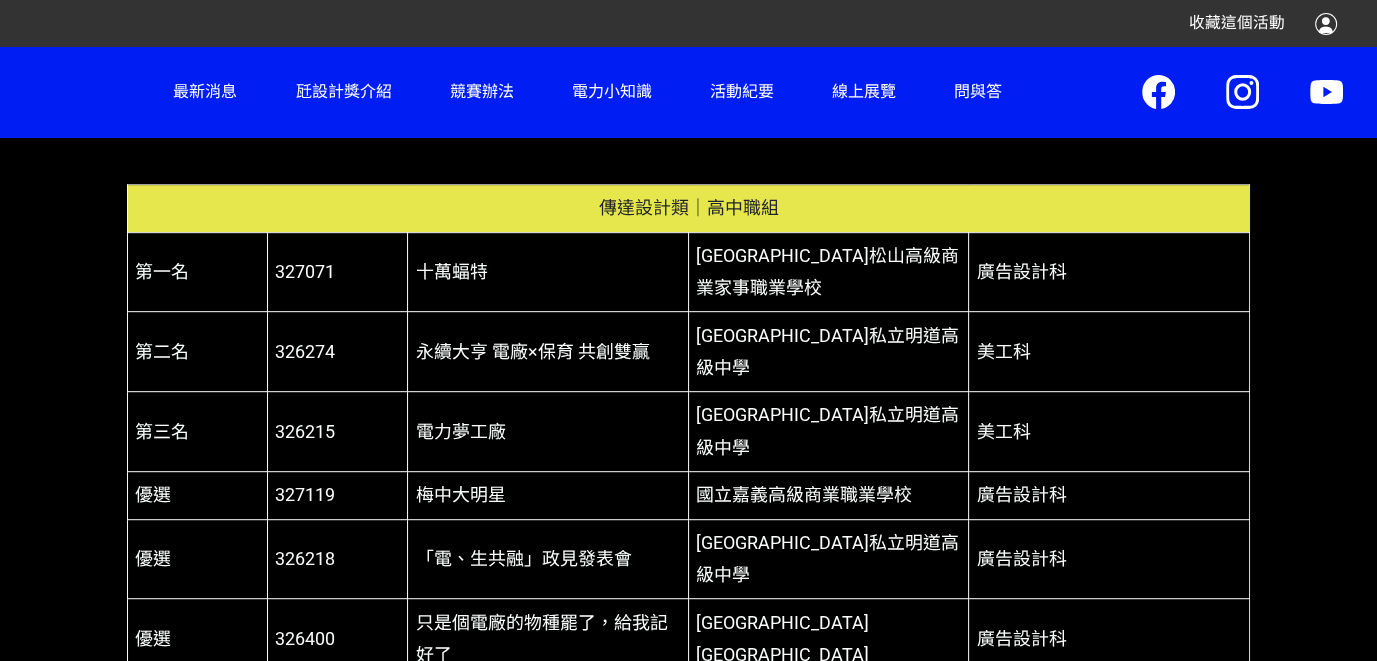 scroll, scrollTop: 1422, scrollLeft: 0, axis: vertical 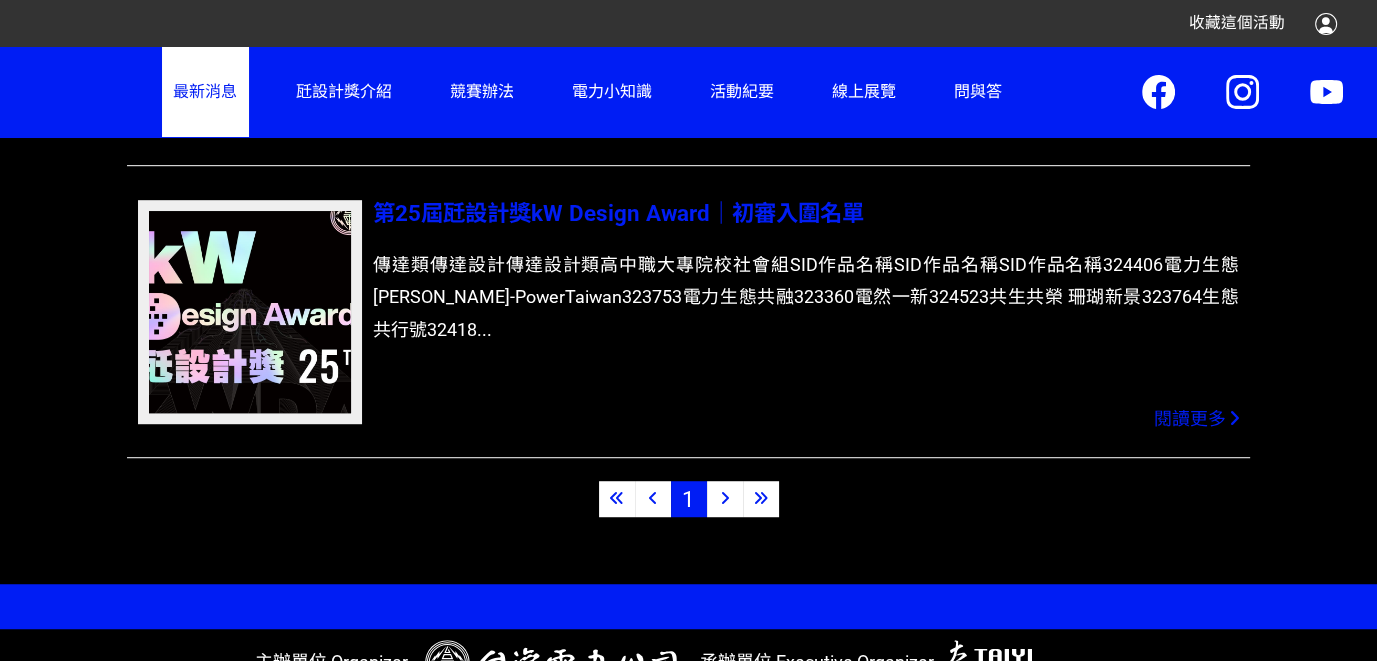 click at bounding box center [250, 312] 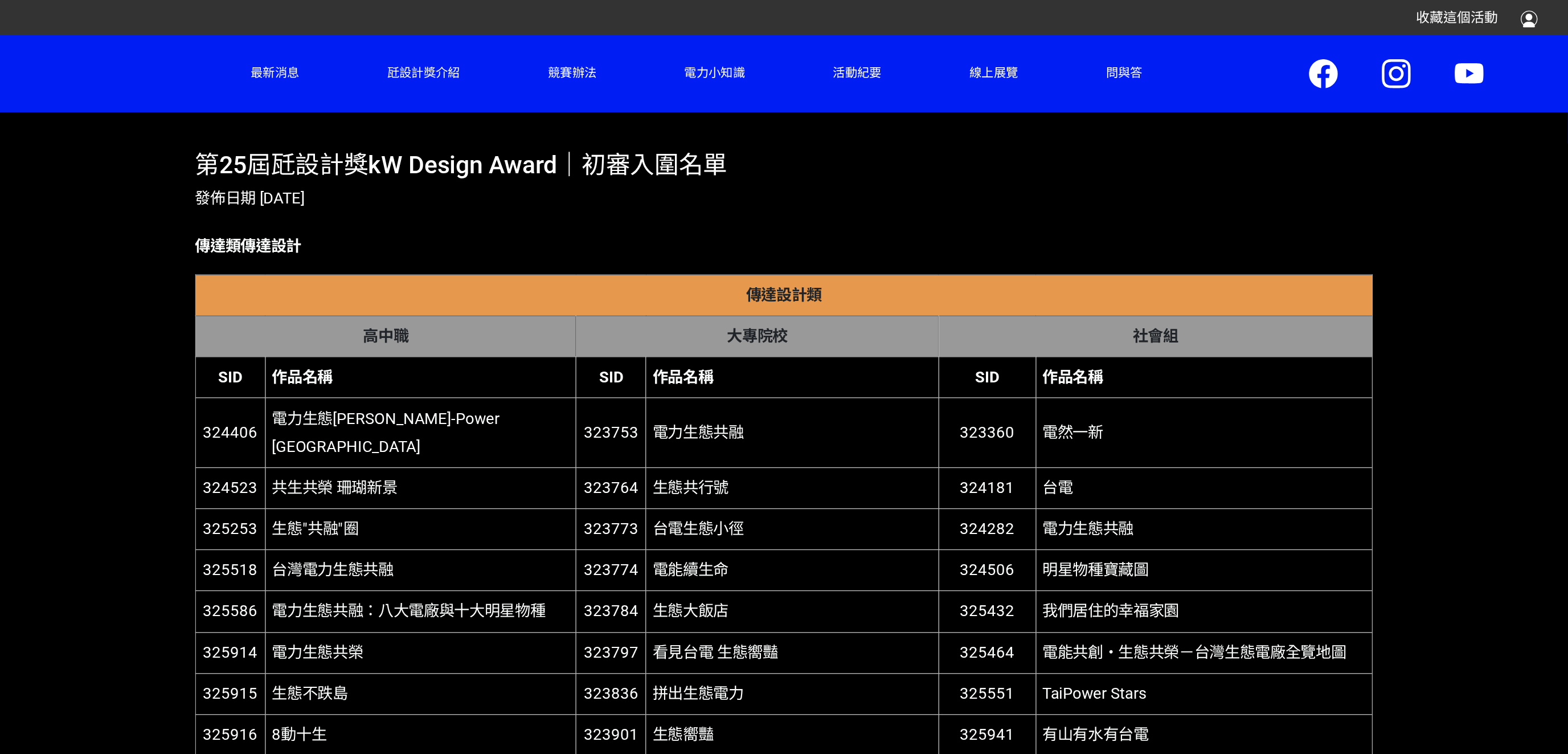 scroll, scrollTop: 544, scrollLeft: 0, axis: vertical 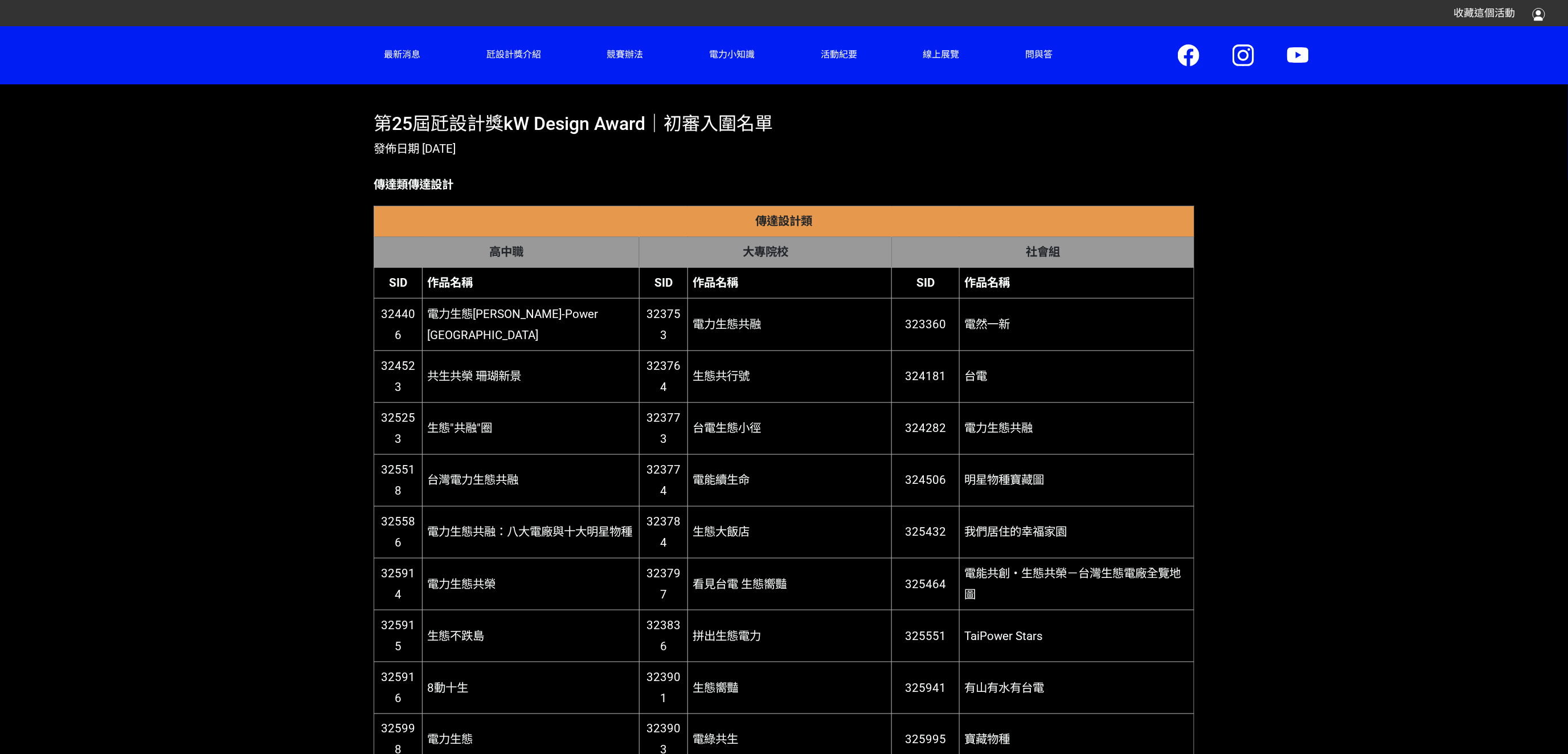 drag, startPoint x: 770, startPoint y: 0, endPoint x: 269, endPoint y: 317, distance: 592.8659 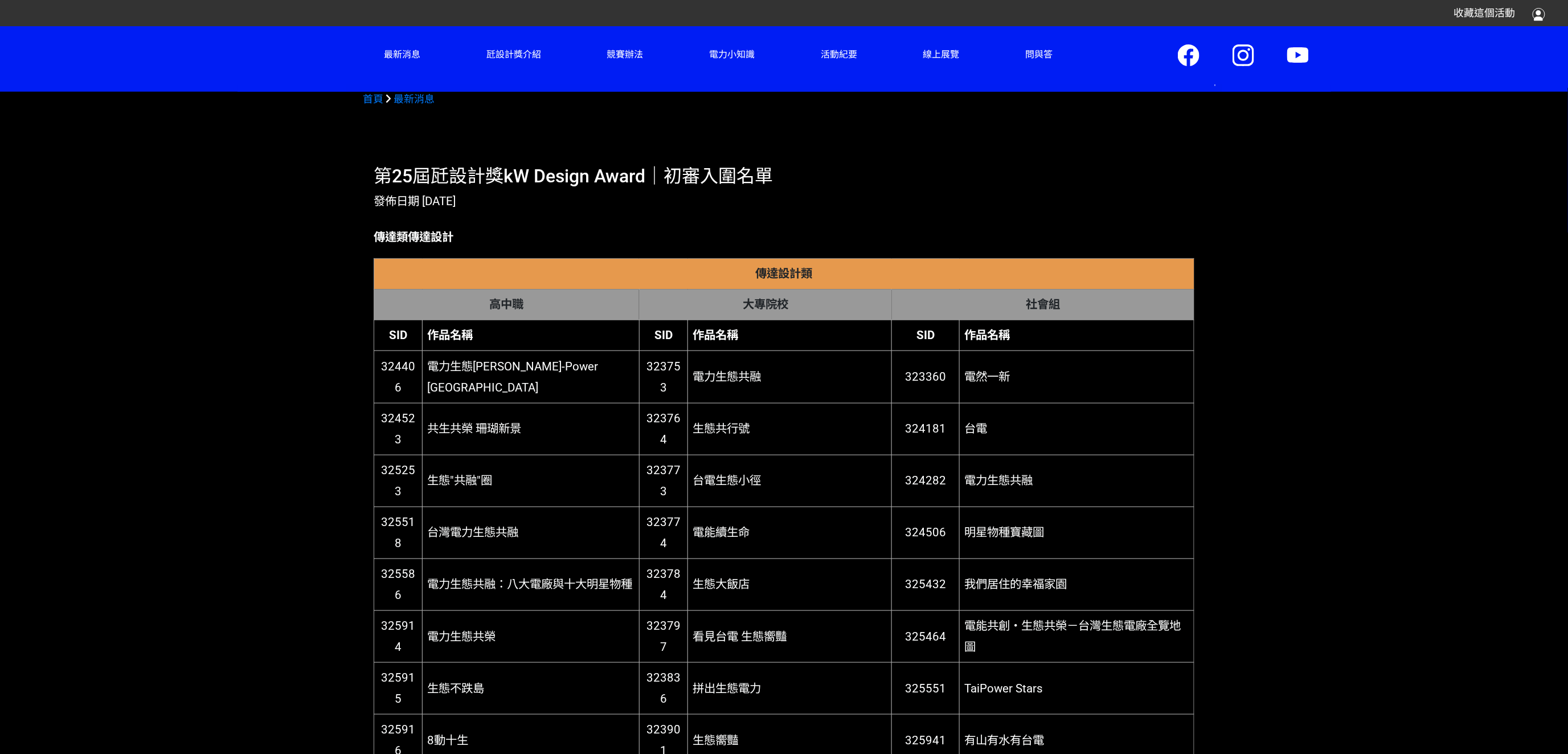 scroll, scrollTop: 468, scrollLeft: 0, axis: vertical 